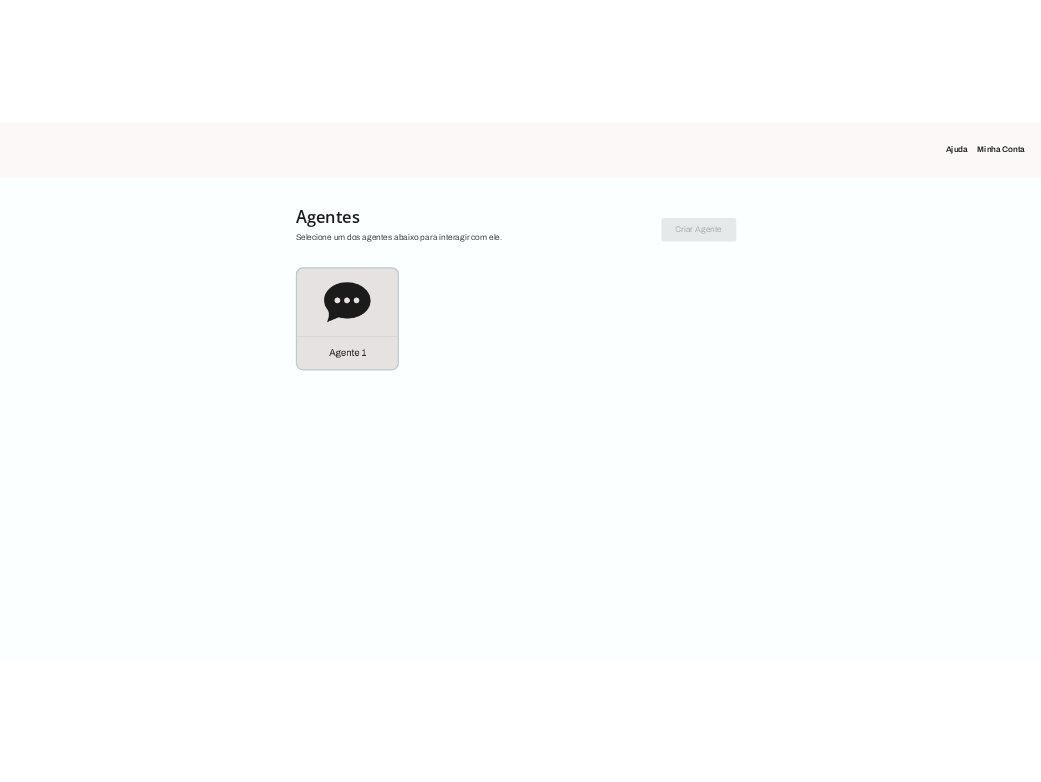 scroll, scrollTop: 0, scrollLeft: 0, axis: both 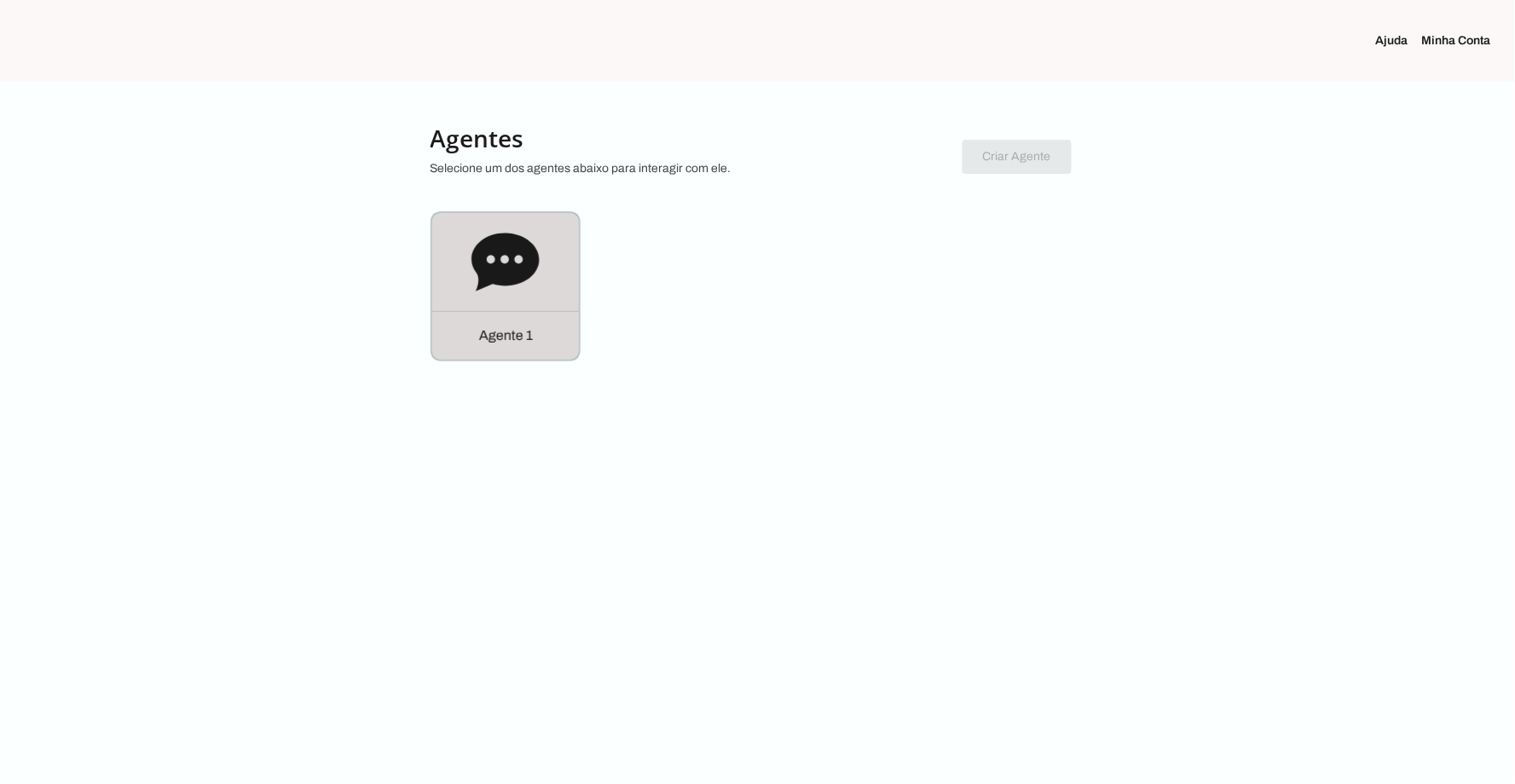 click 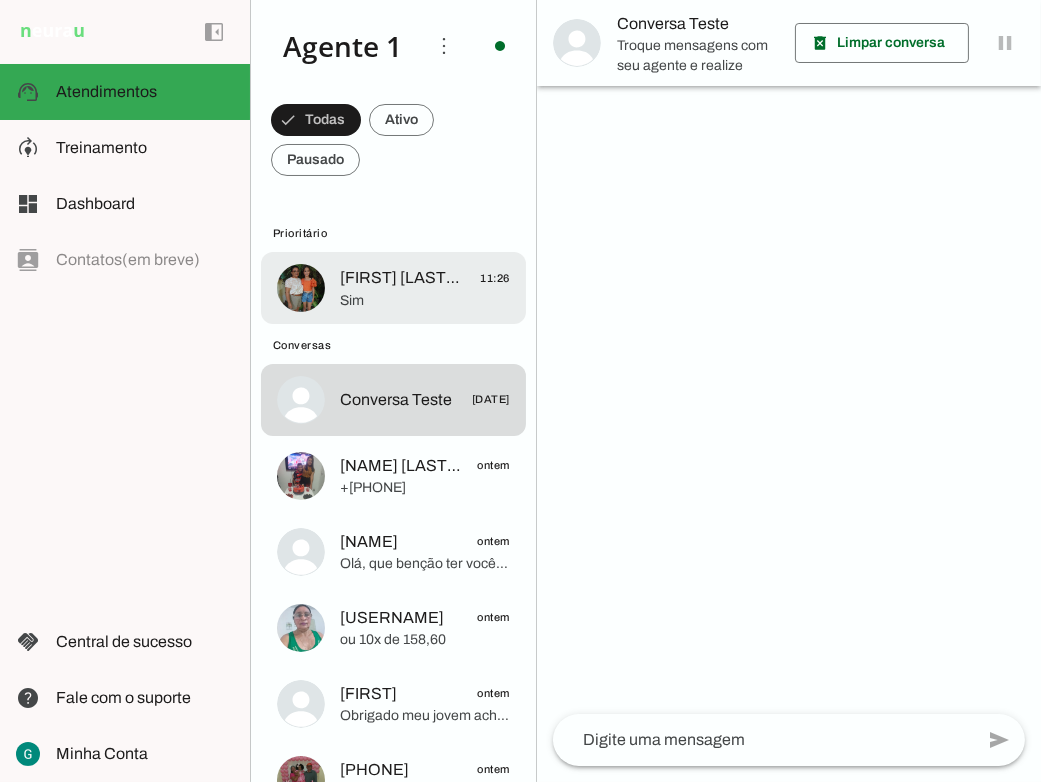 click on "[FIRST] [LAST] 😍" 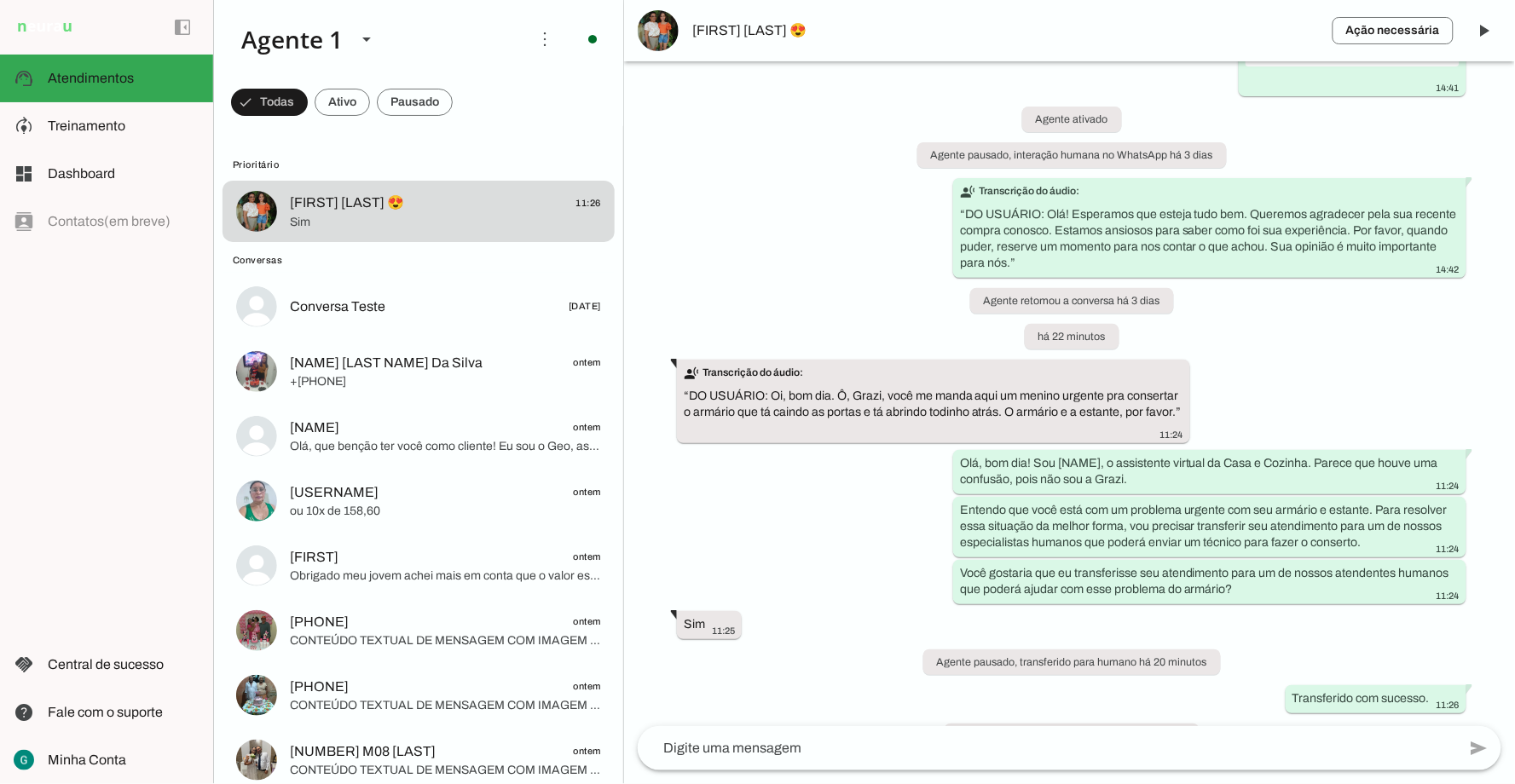 scroll, scrollTop: 322, scrollLeft: 0, axis: vertical 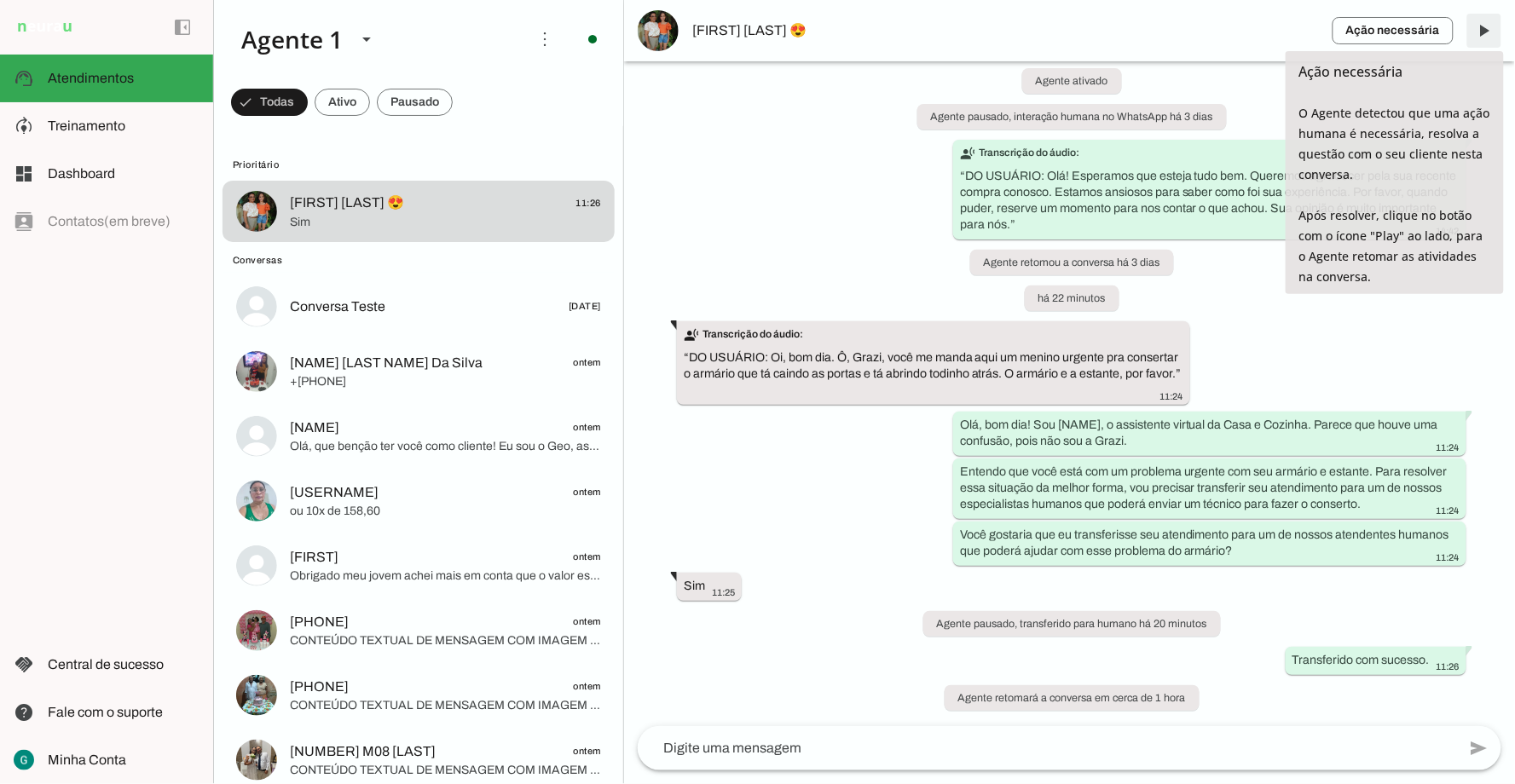 click at bounding box center (1484, 31) 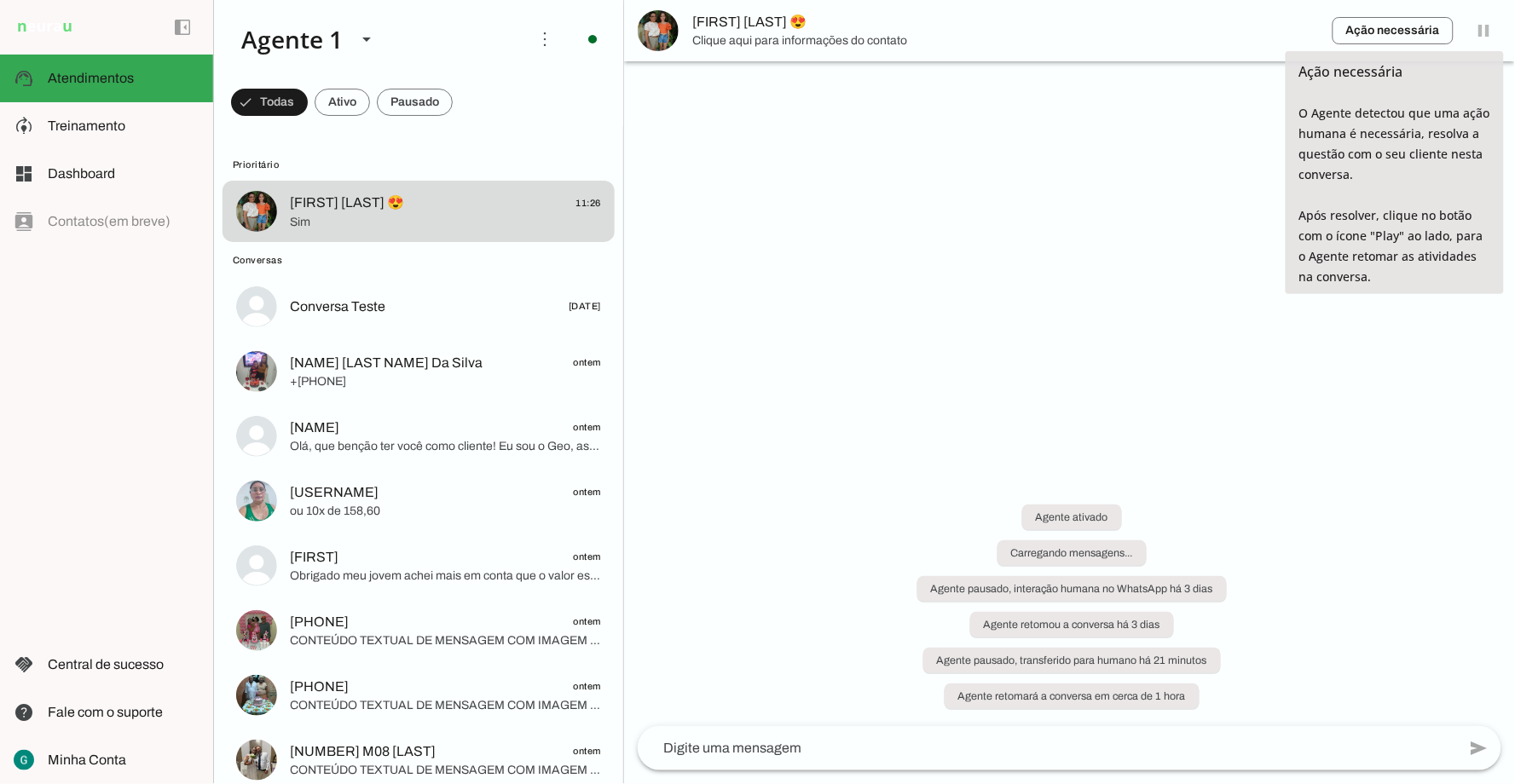 scroll, scrollTop: 0, scrollLeft: 0, axis: both 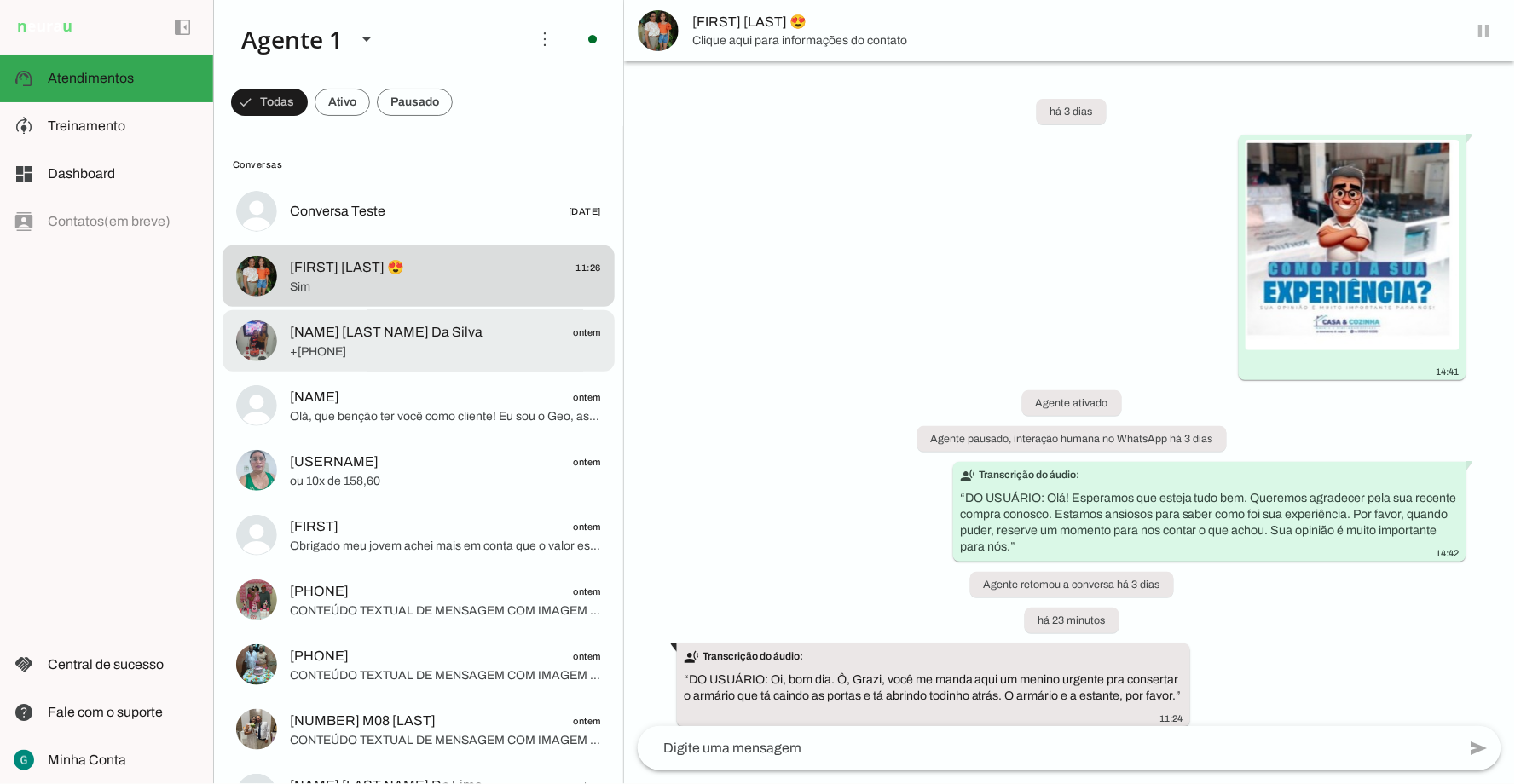 click on "[NAME] [LAST NAME] Da Silva" 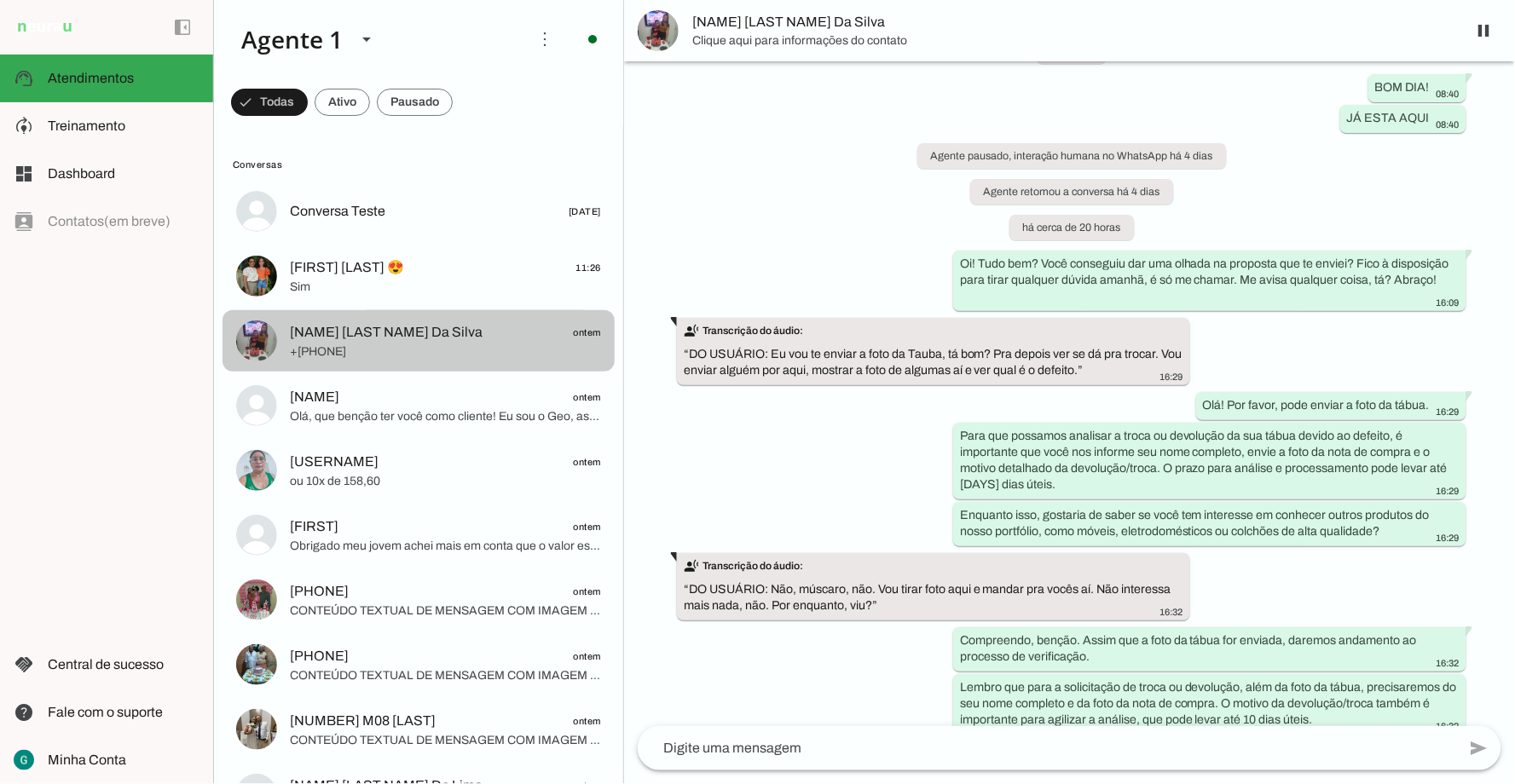 scroll, scrollTop: 10034, scrollLeft: 0, axis: vertical 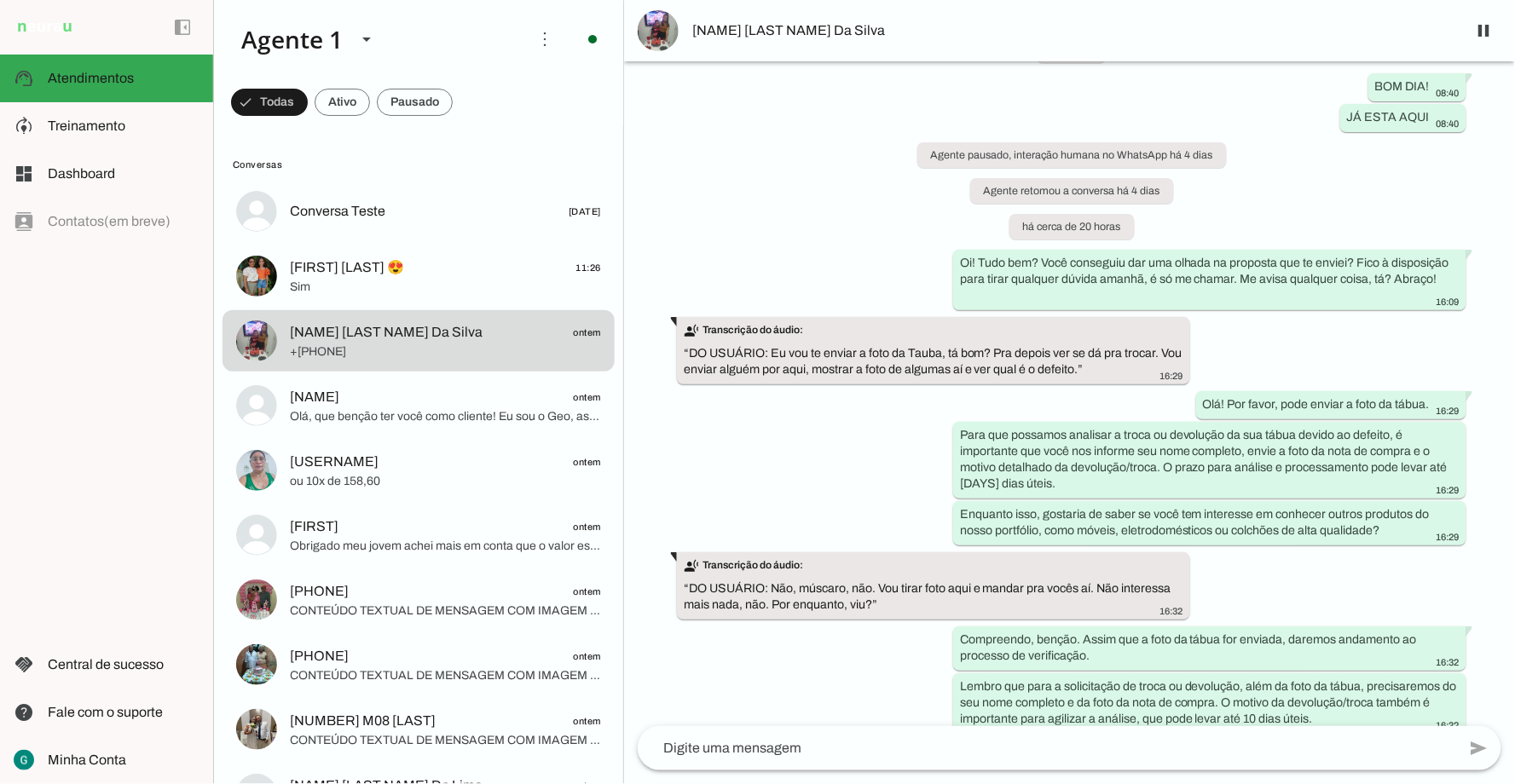 click 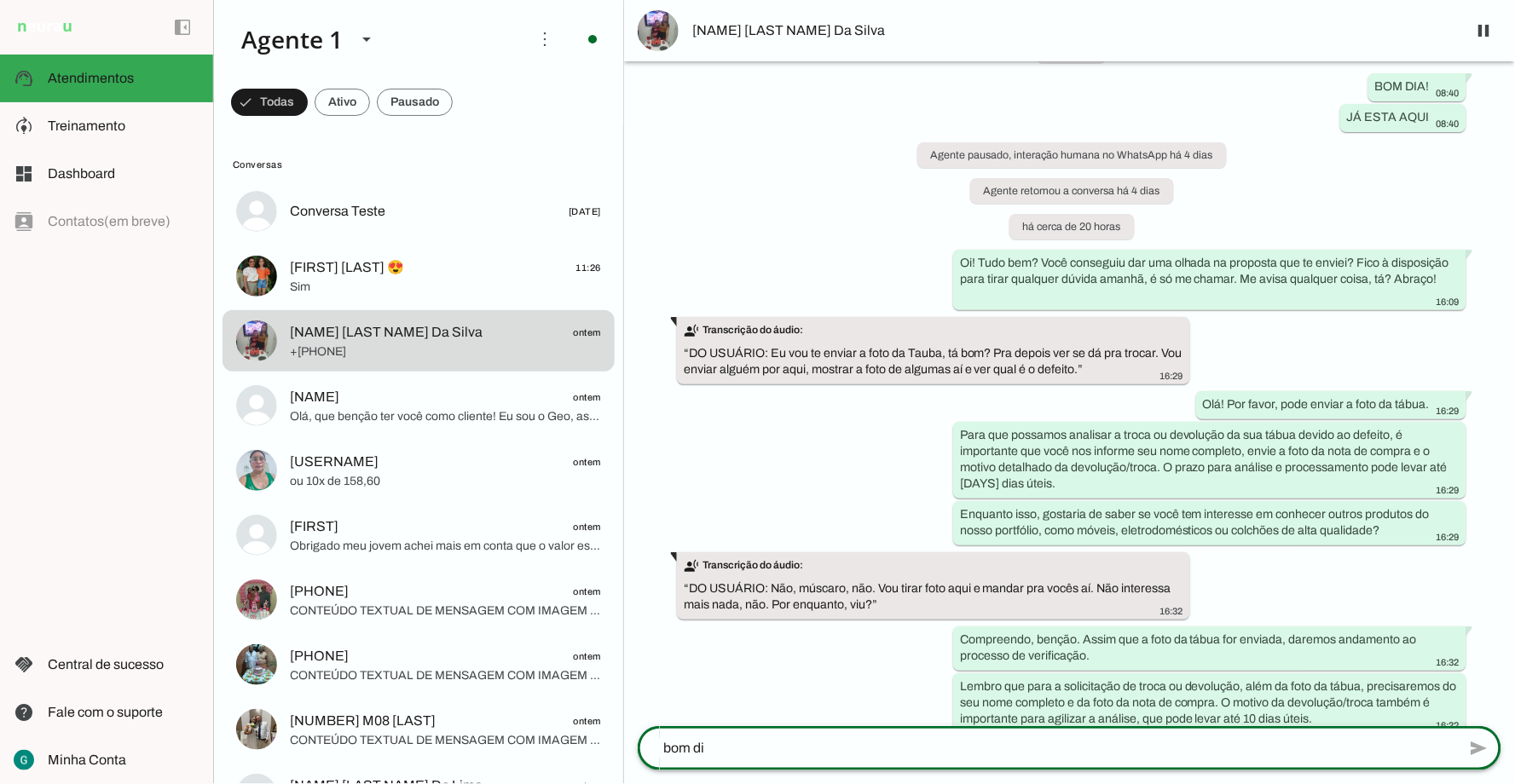 type on "bom dia" 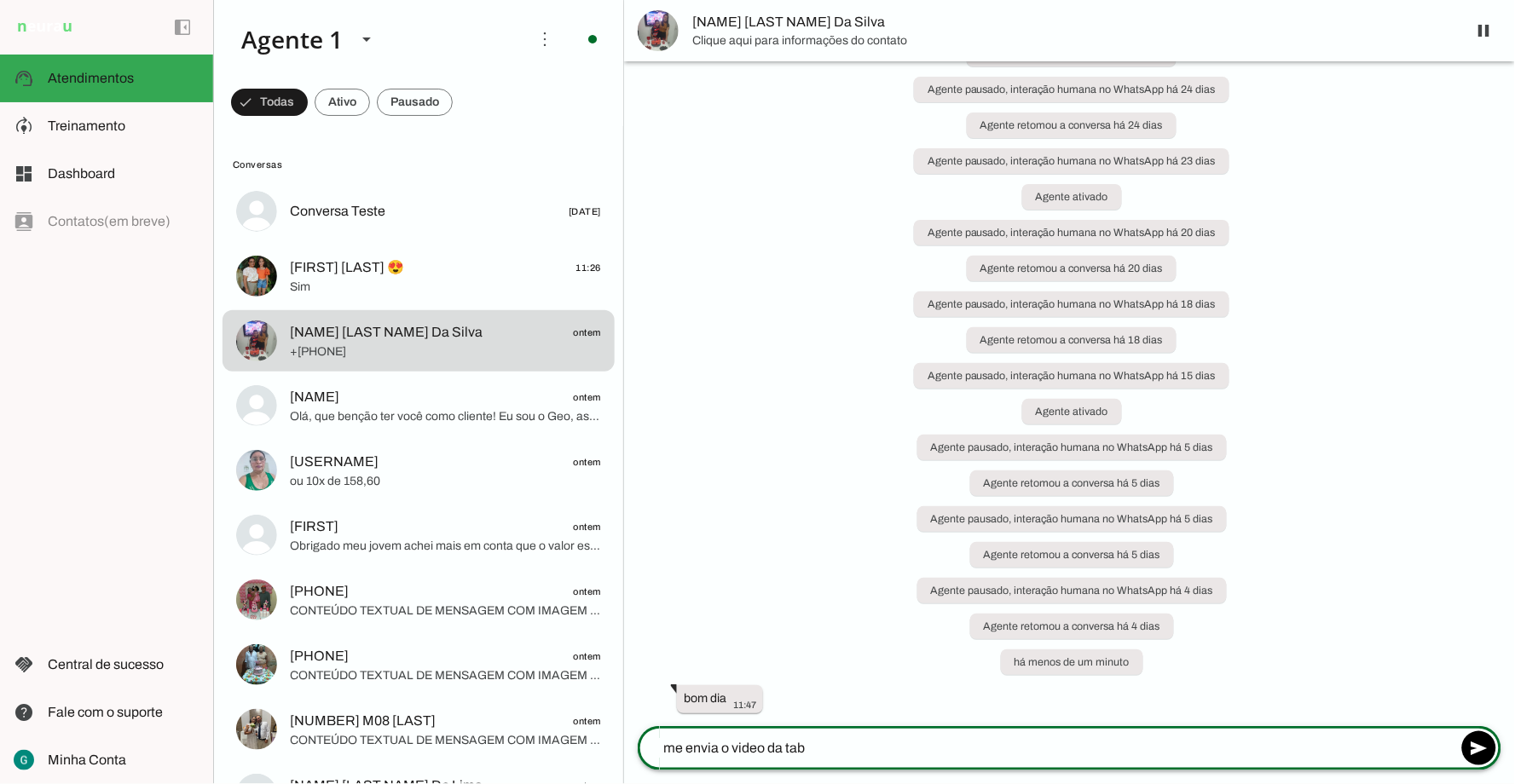 scroll, scrollTop: 308, scrollLeft: 0, axis: vertical 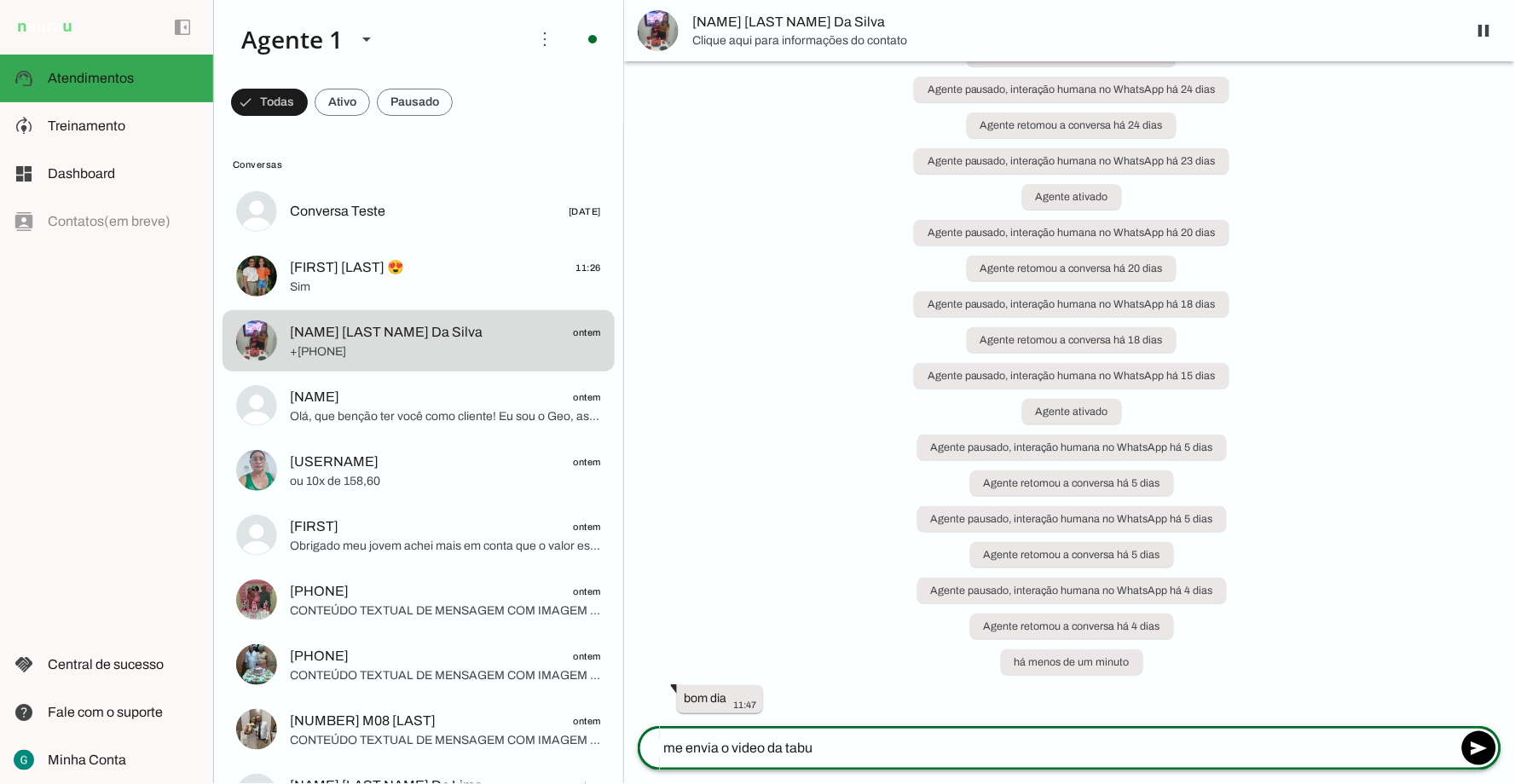 type on "me envia o video da tabua" 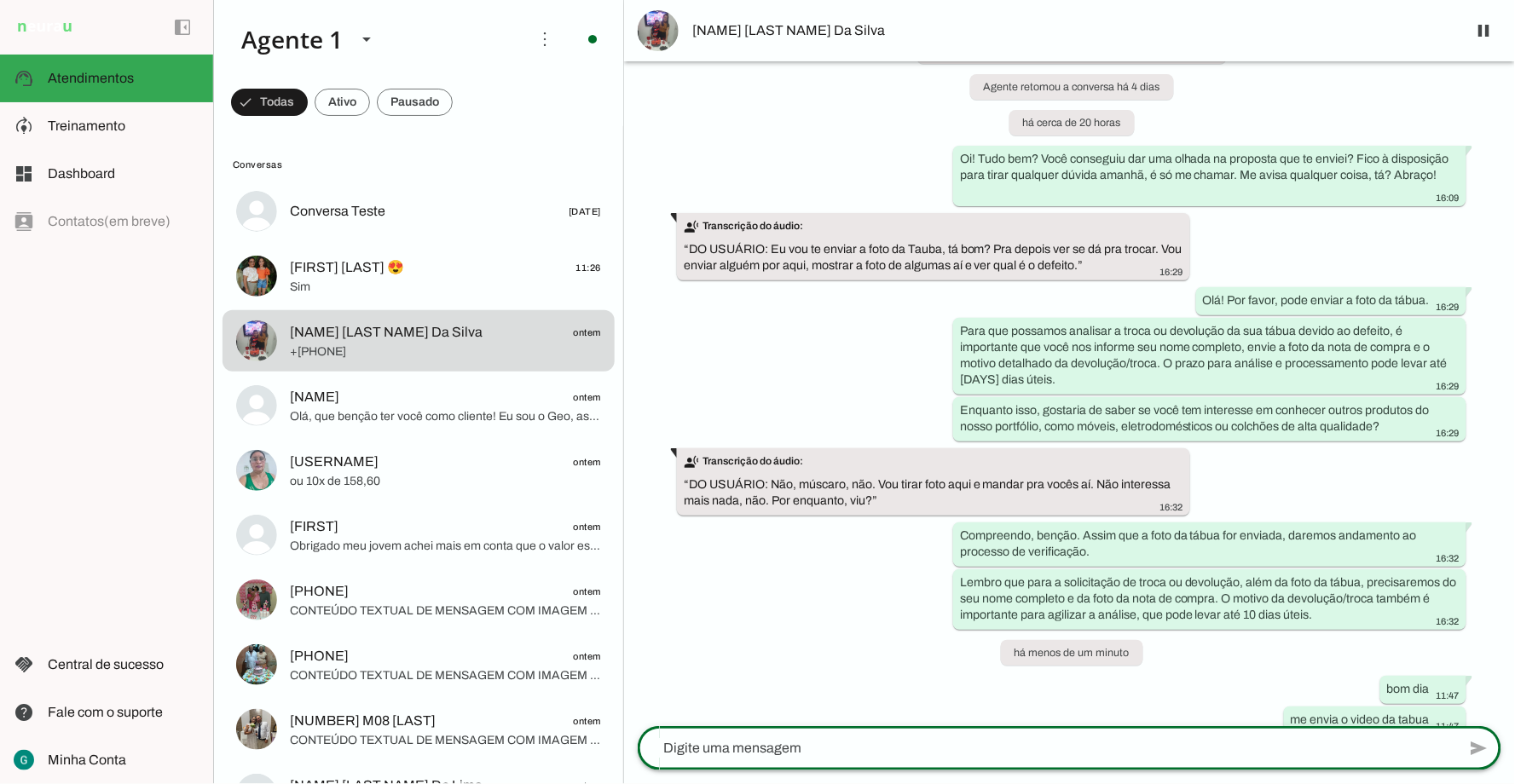 scroll, scrollTop: 10138, scrollLeft: 0, axis: vertical 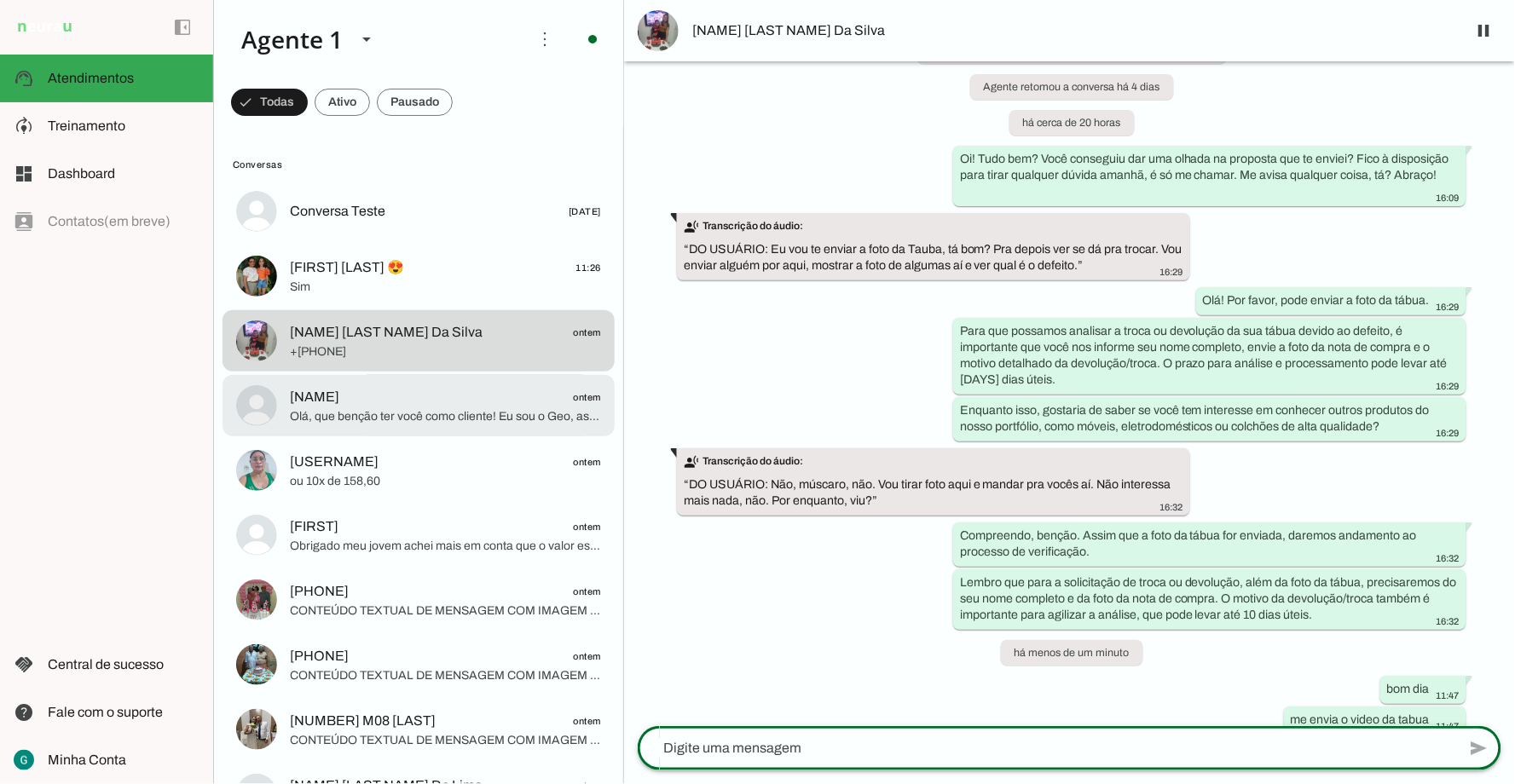 click on "[NAME]" 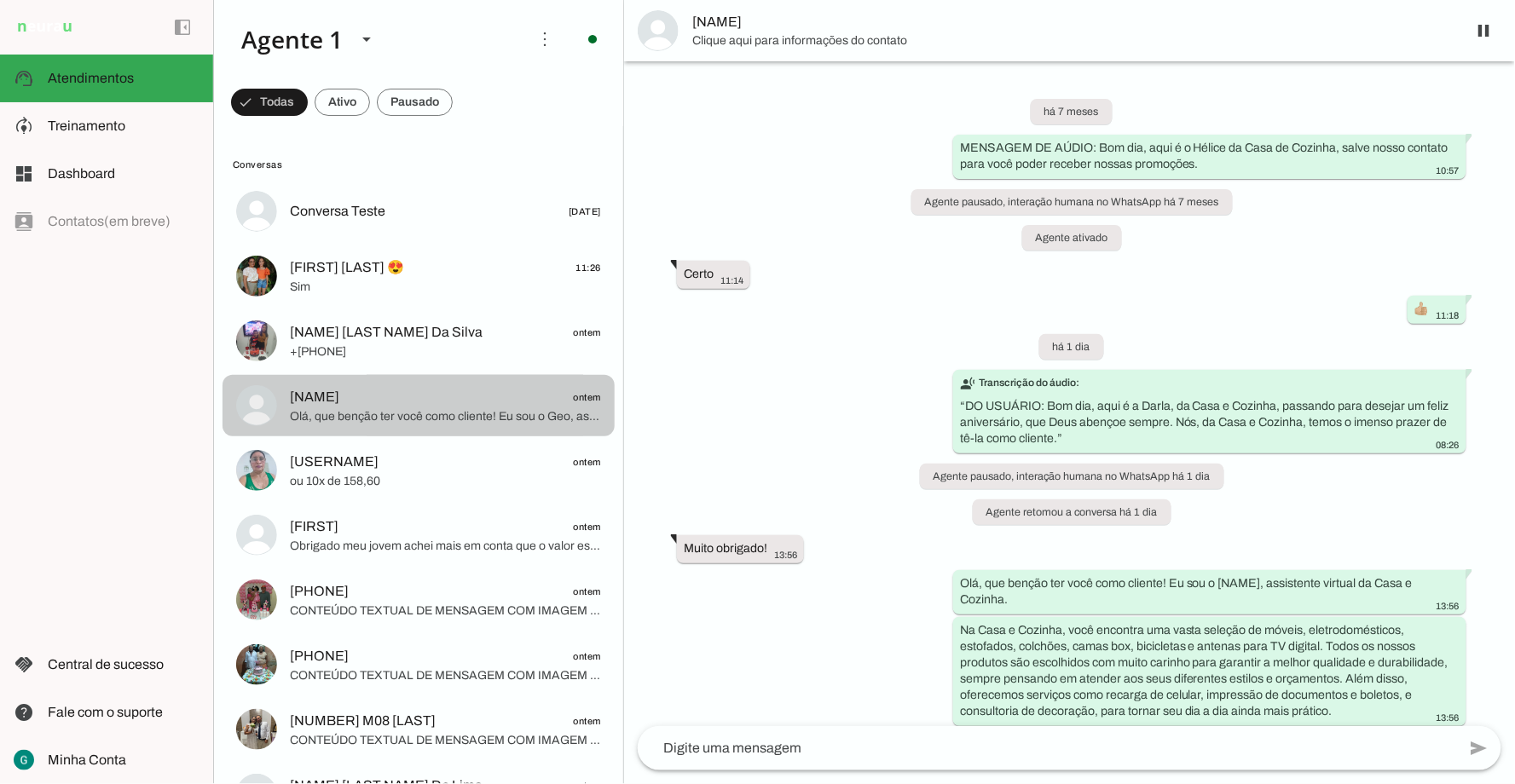 scroll, scrollTop: 185, scrollLeft: 0, axis: vertical 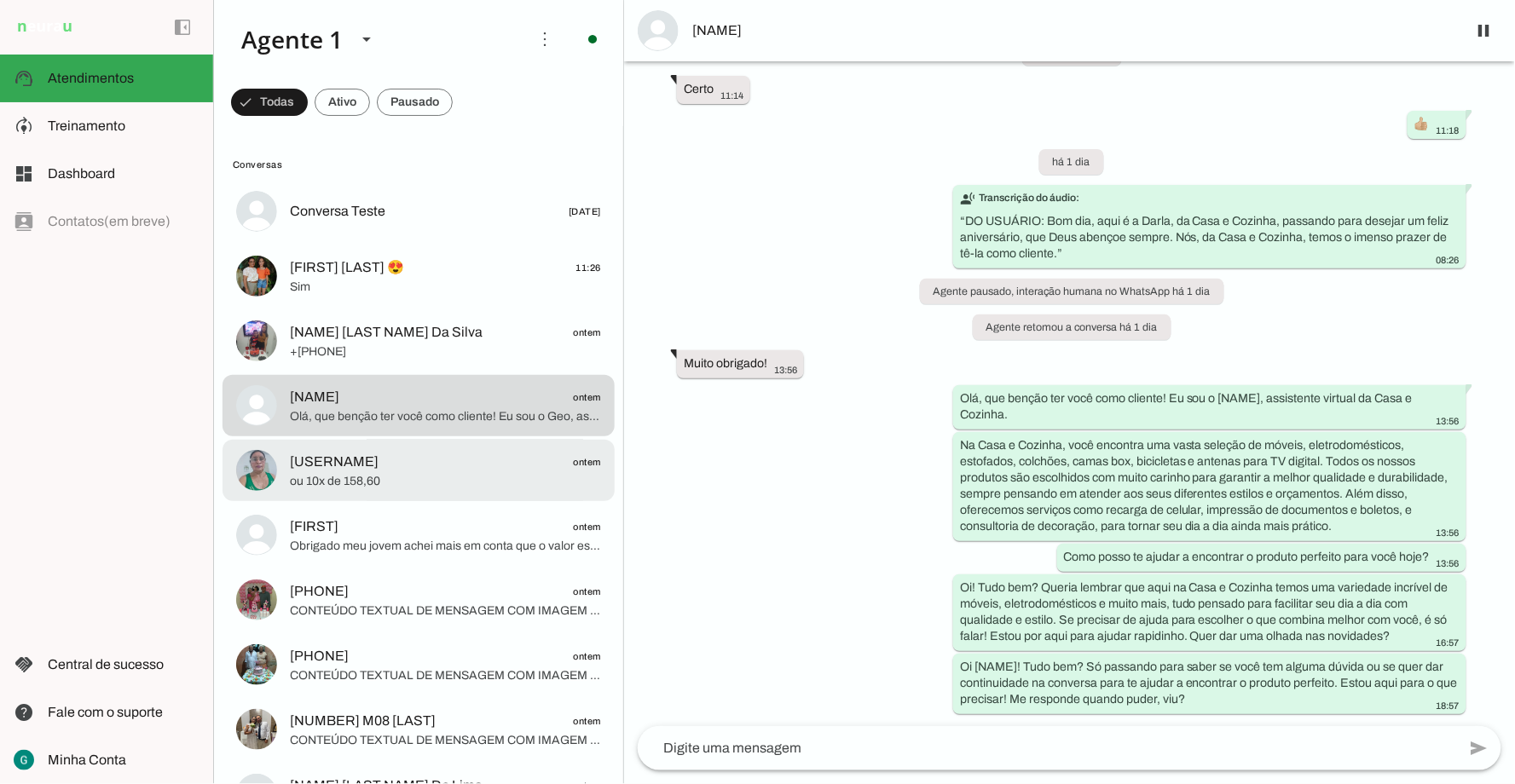 click on "[USERNAME]" 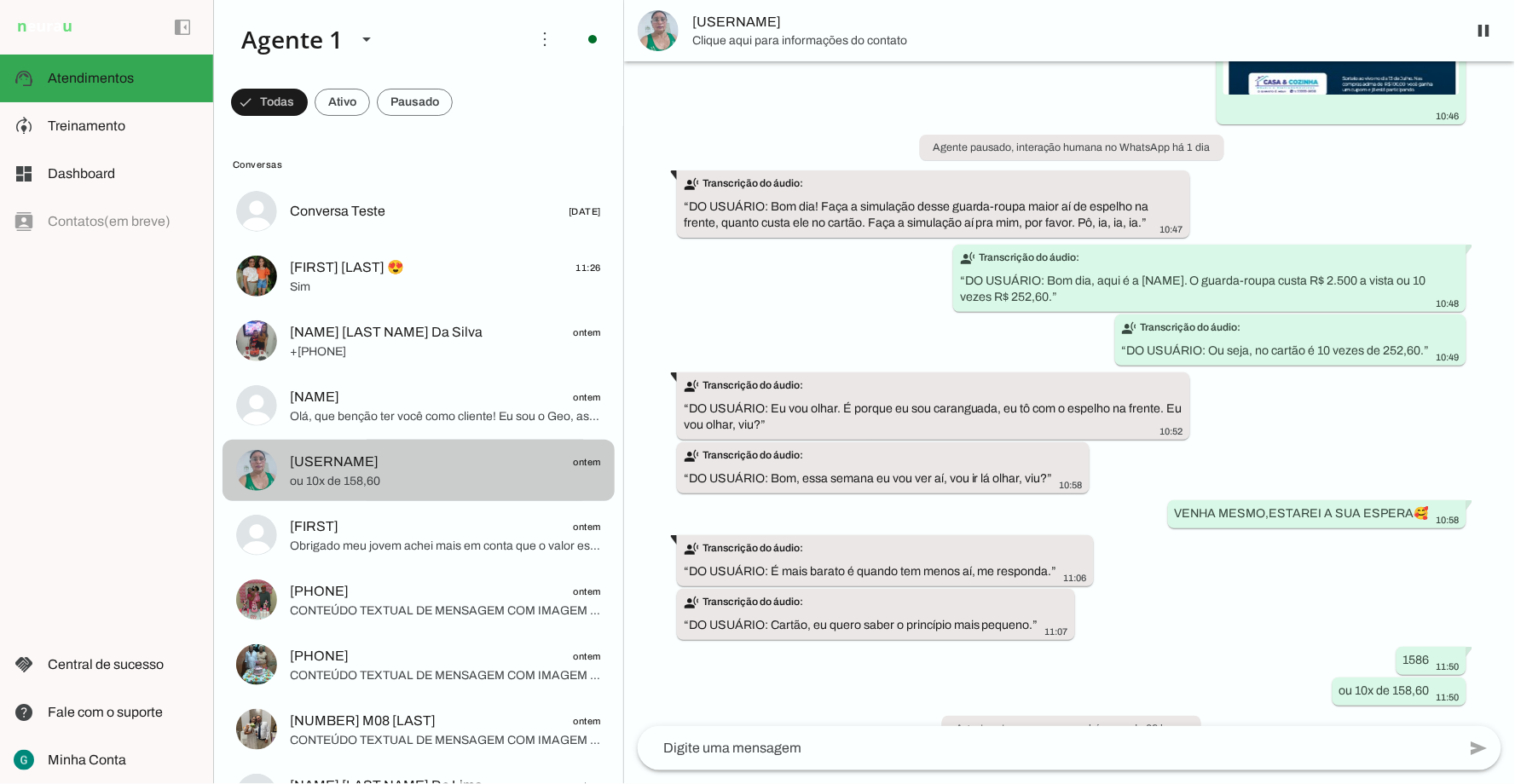 scroll, scrollTop: 6751, scrollLeft: 0, axis: vertical 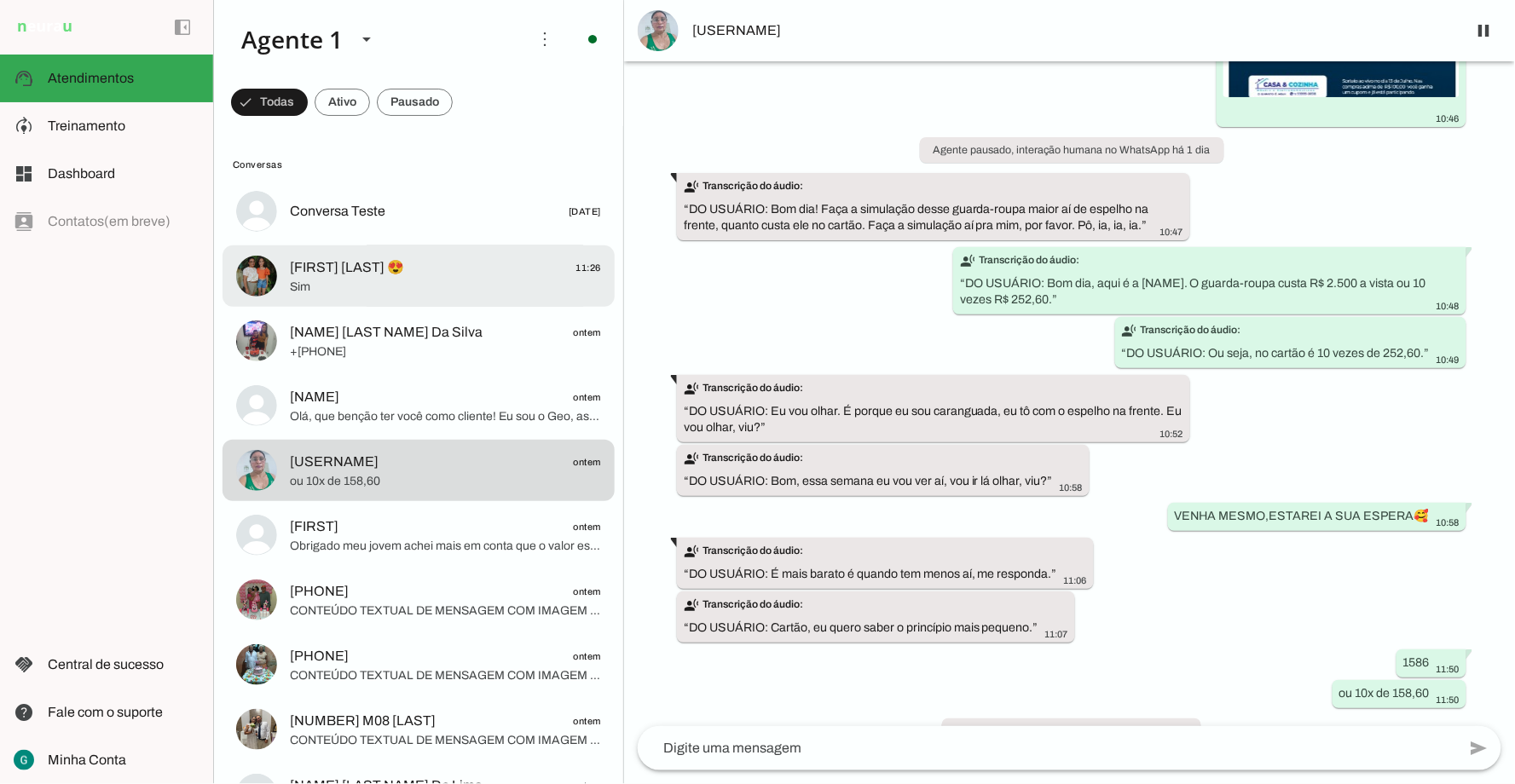 click on "[FIRST] [LAST] 😍" 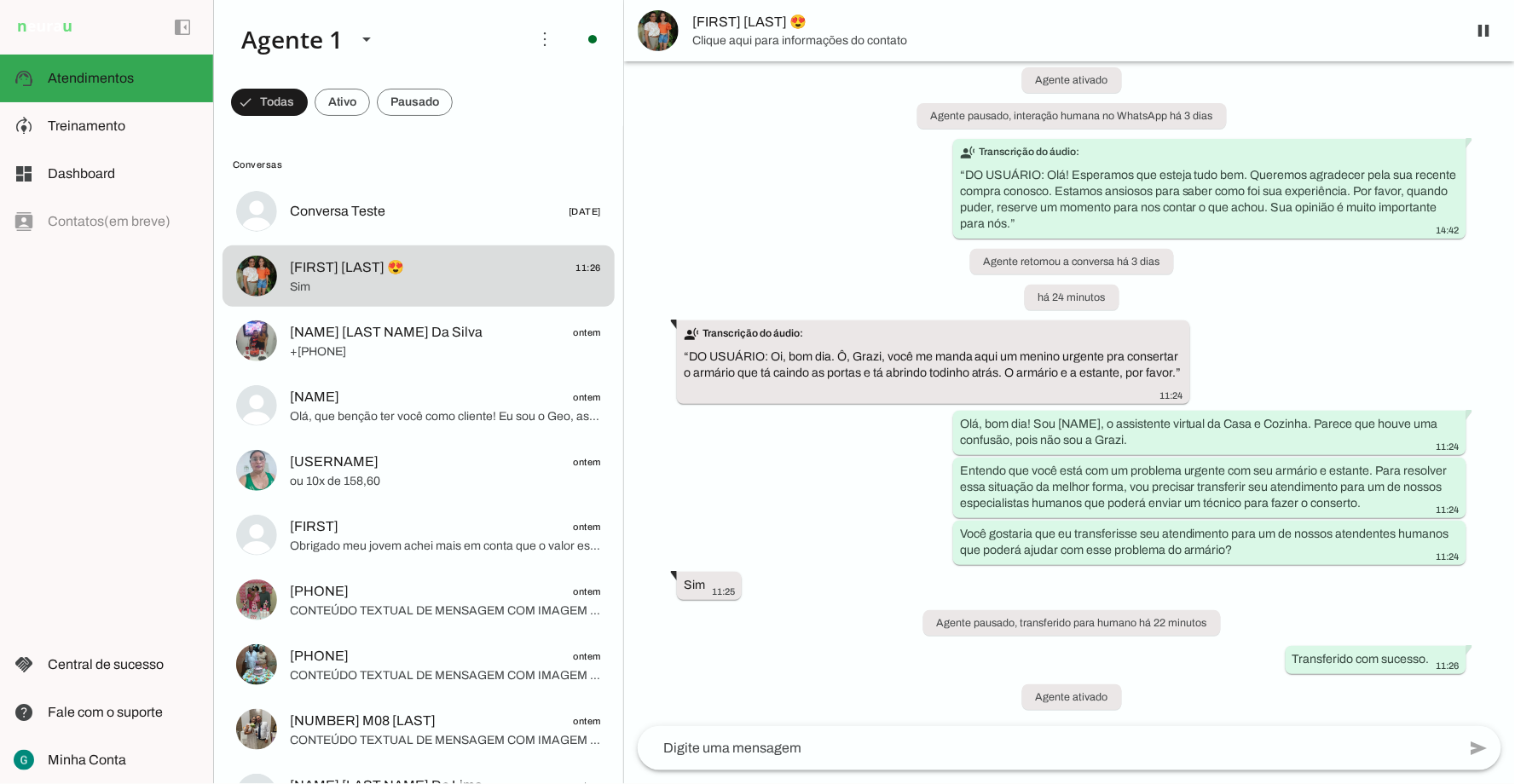 scroll, scrollTop: 324, scrollLeft: 0, axis: vertical 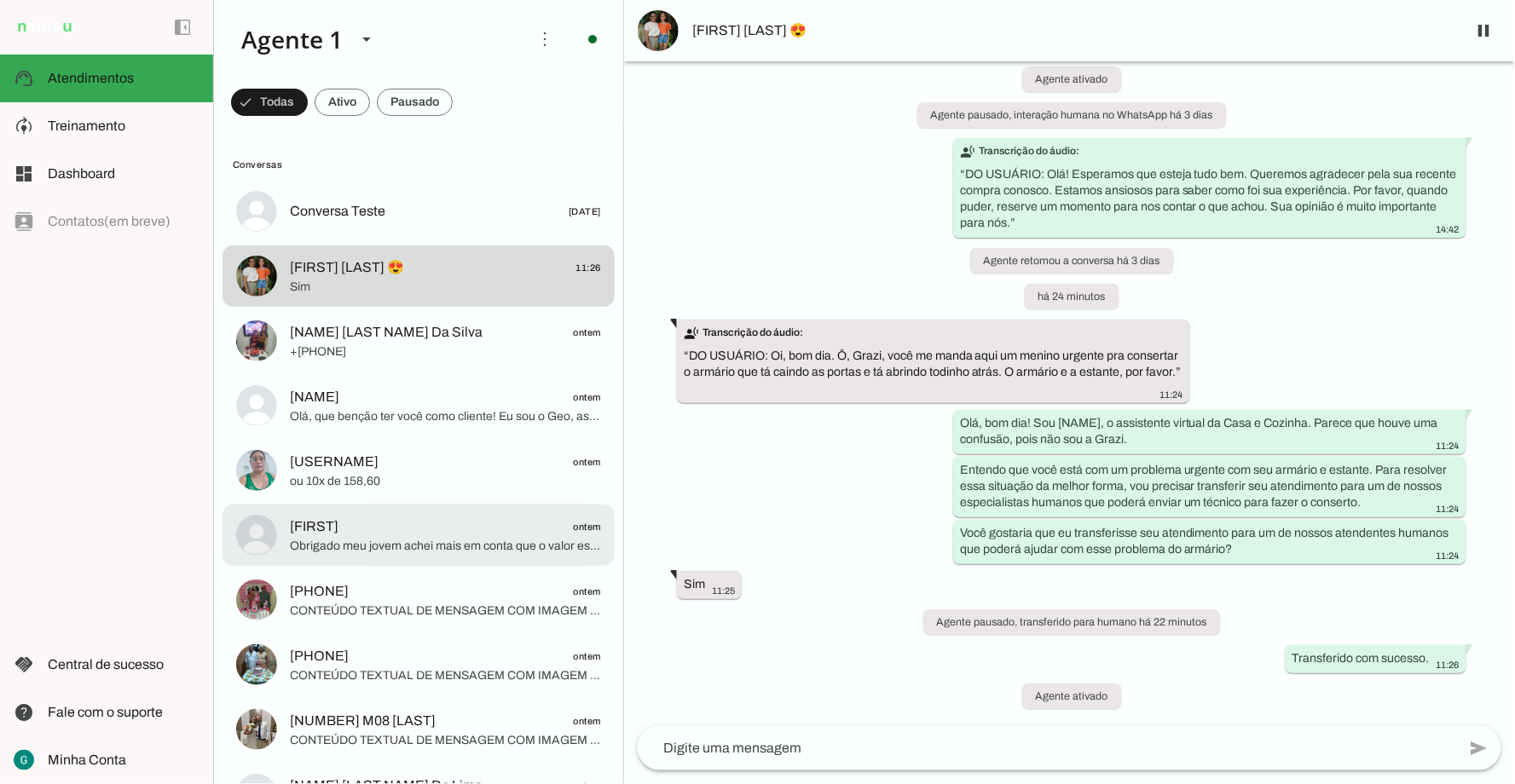 click on "Obrigado meu jovem achei mais em conta que o valor está muito alto" 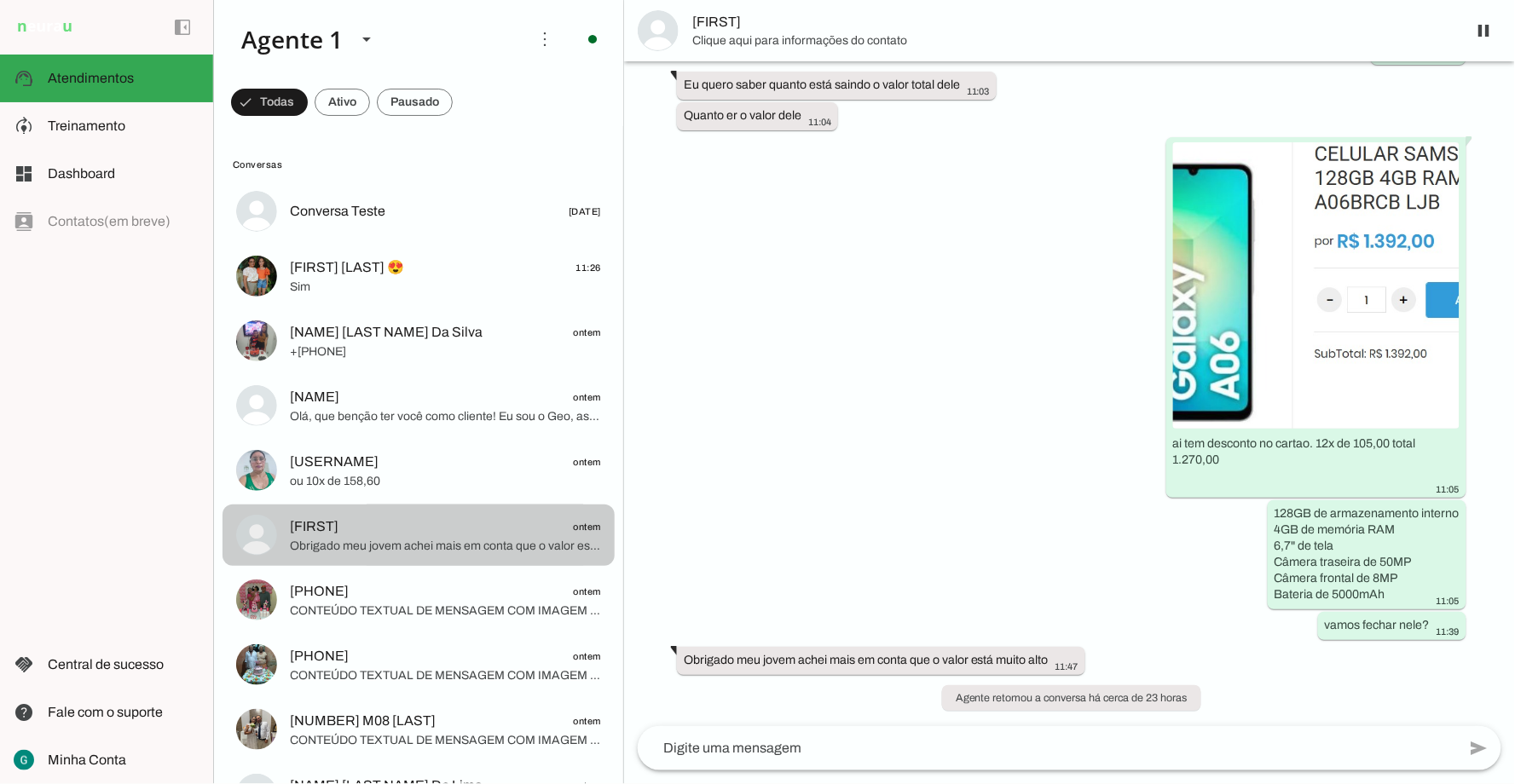 scroll, scrollTop: 1288, scrollLeft: 0, axis: vertical 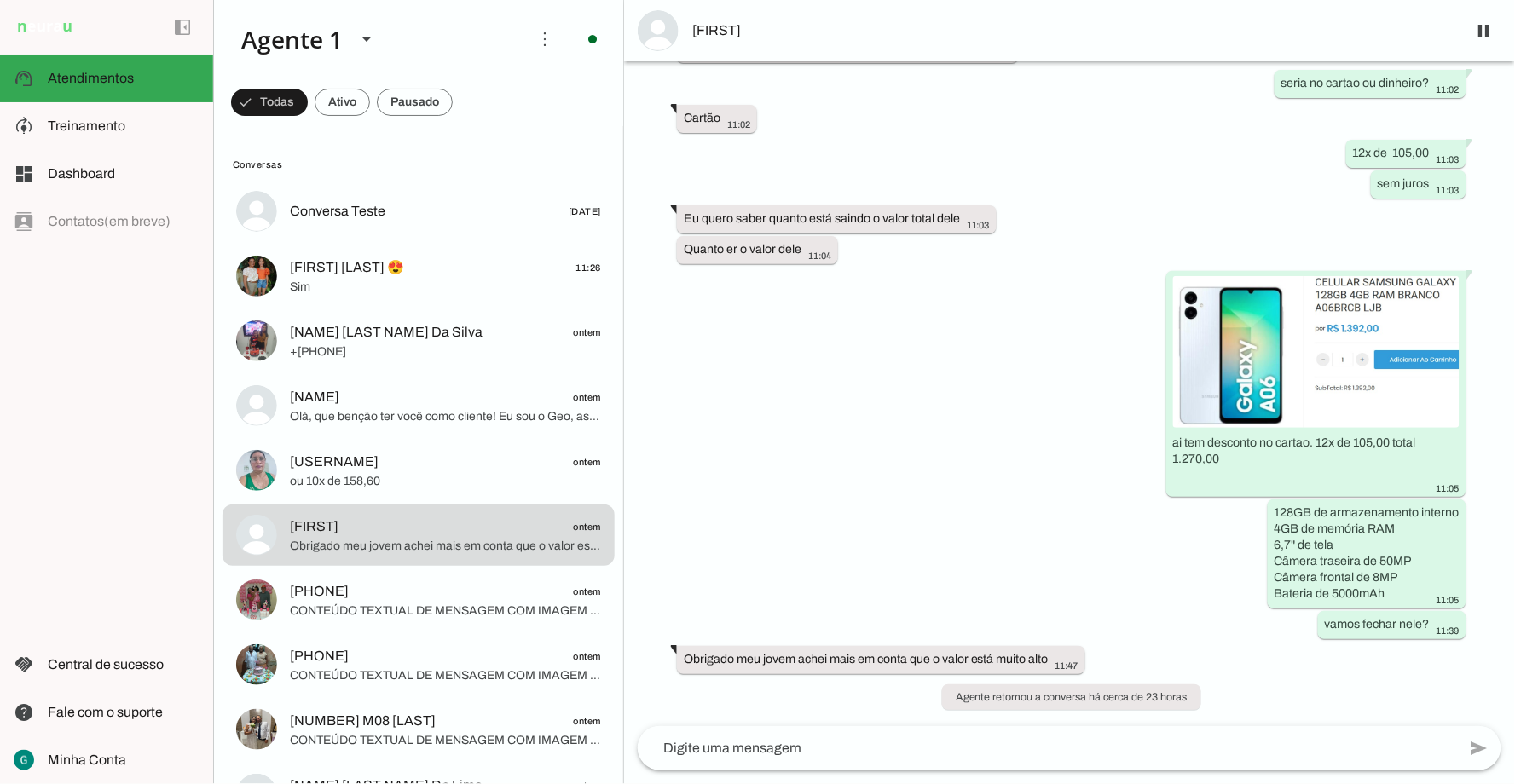 click 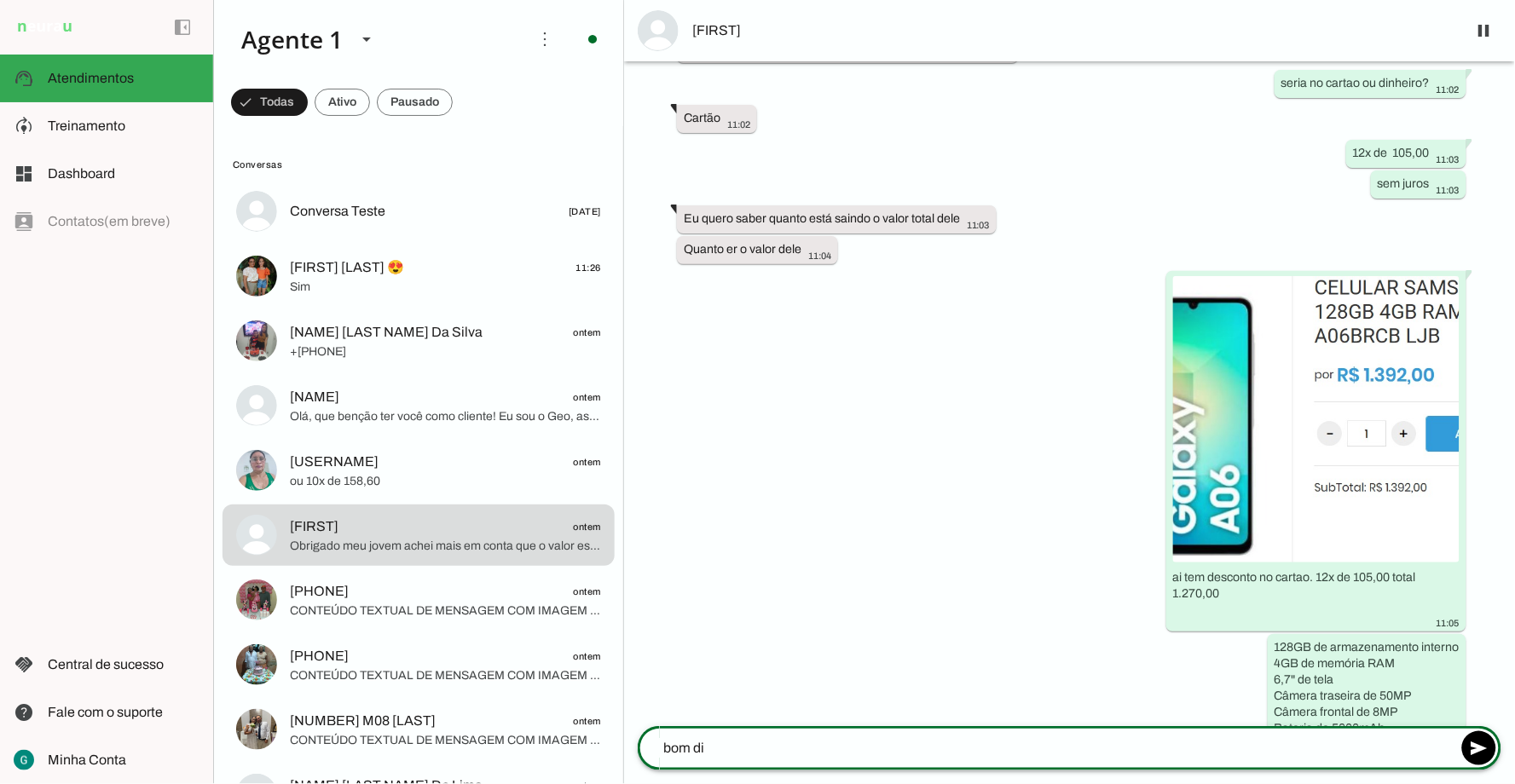 type on "bom dia" 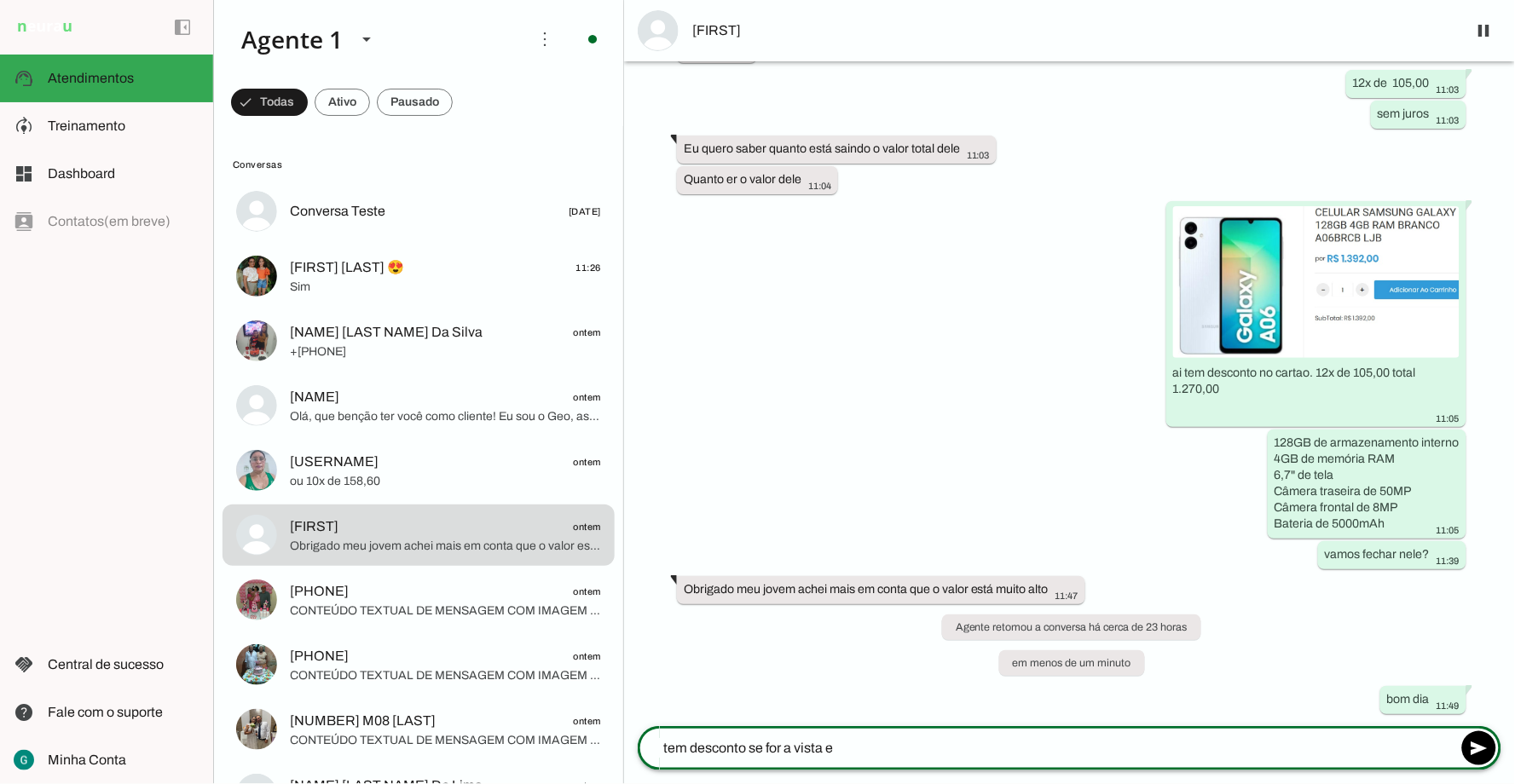 scroll, scrollTop: 1358, scrollLeft: 0, axis: vertical 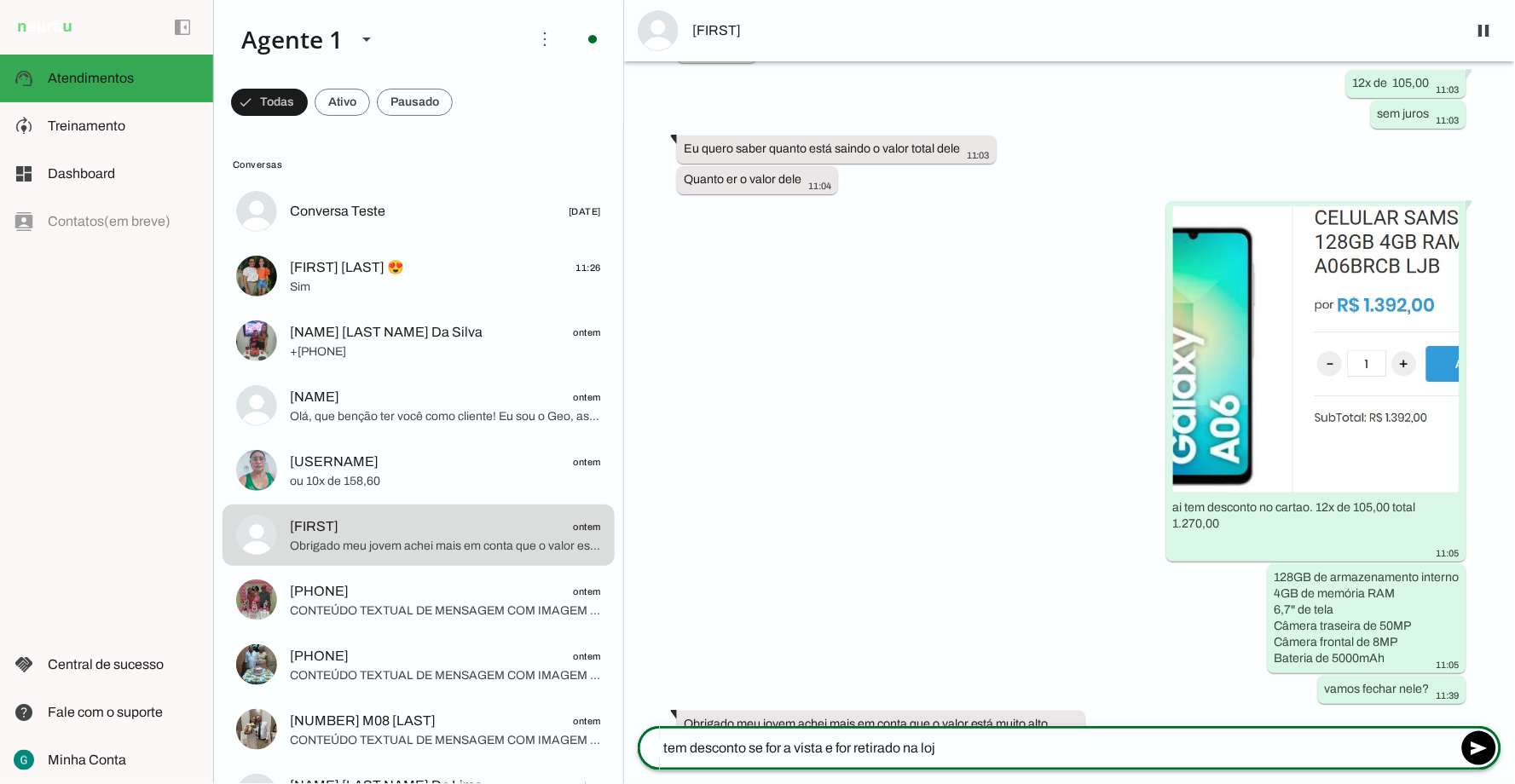 type on "tem desconto se for a vista e for retirado na loja" 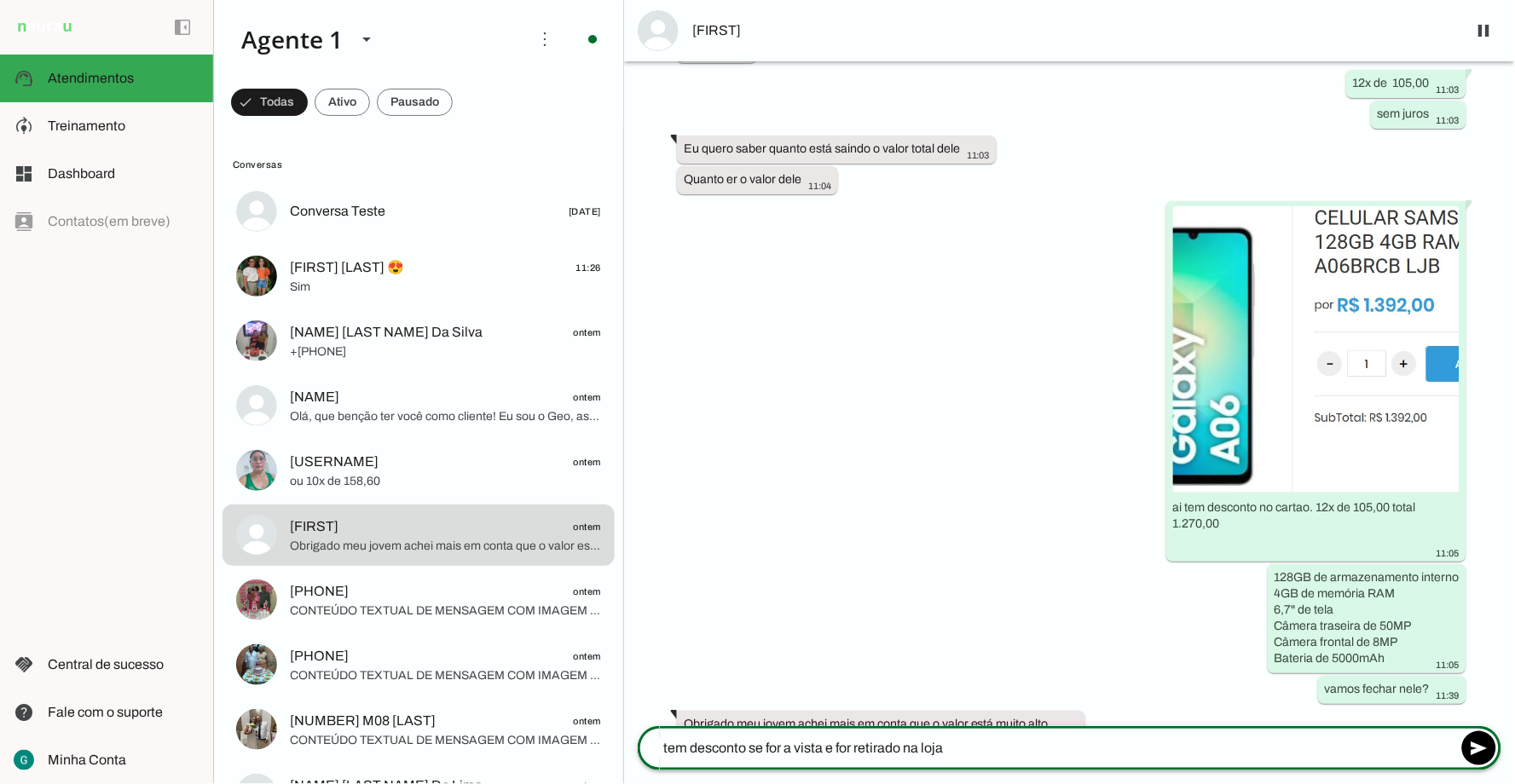 scroll, scrollTop: 1358, scrollLeft: 0, axis: vertical 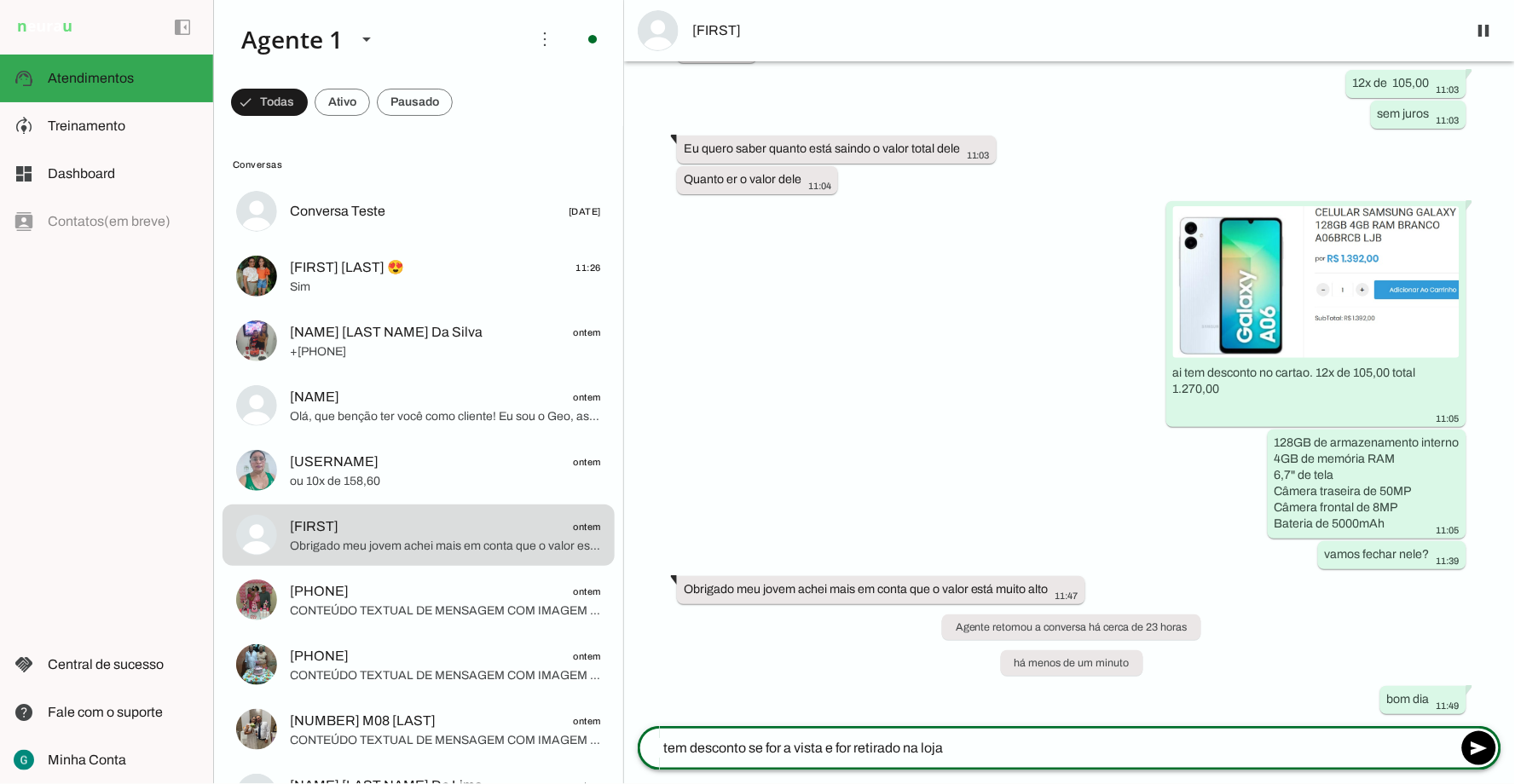 type 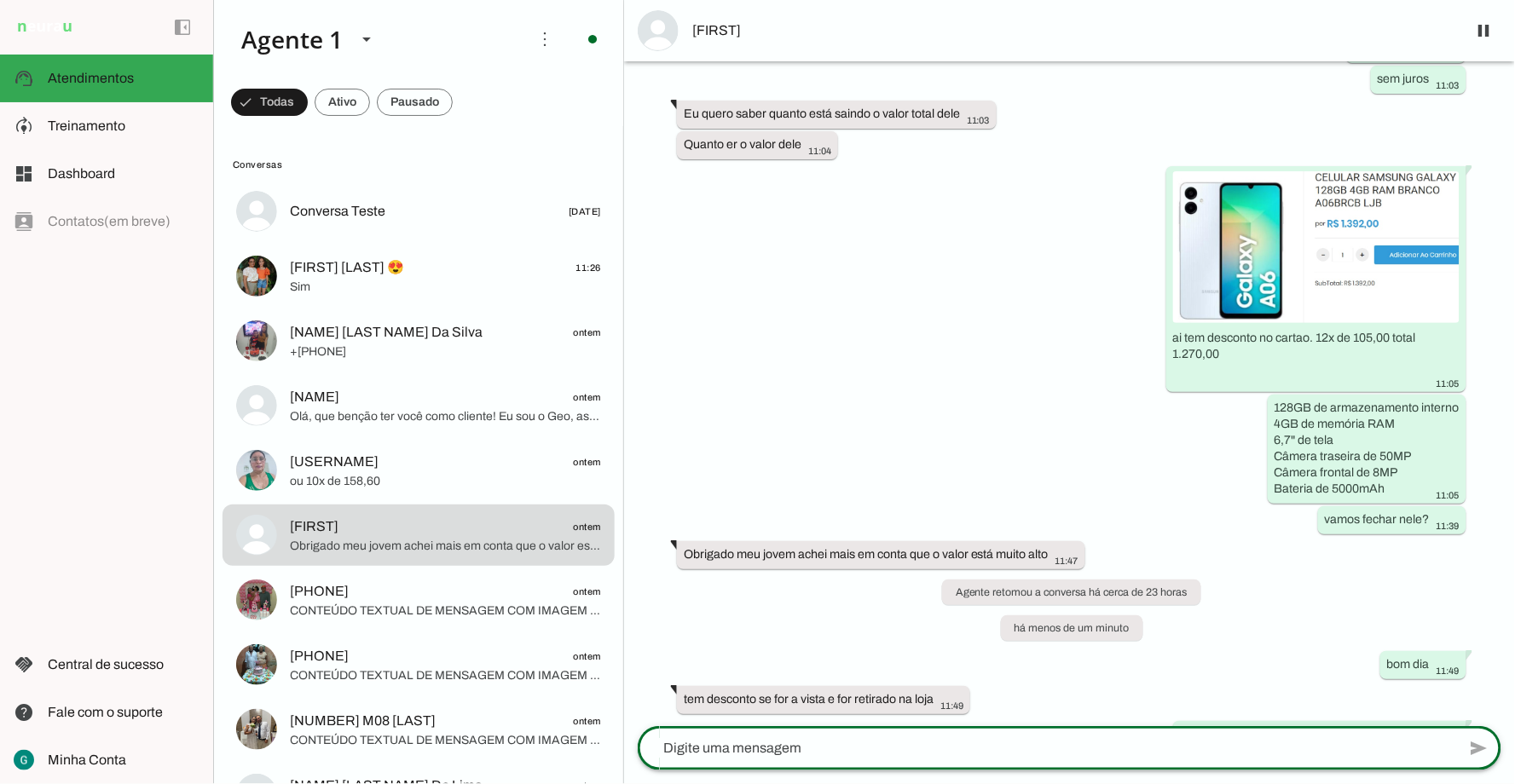 scroll, scrollTop: 1387, scrollLeft: 0, axis: vertical 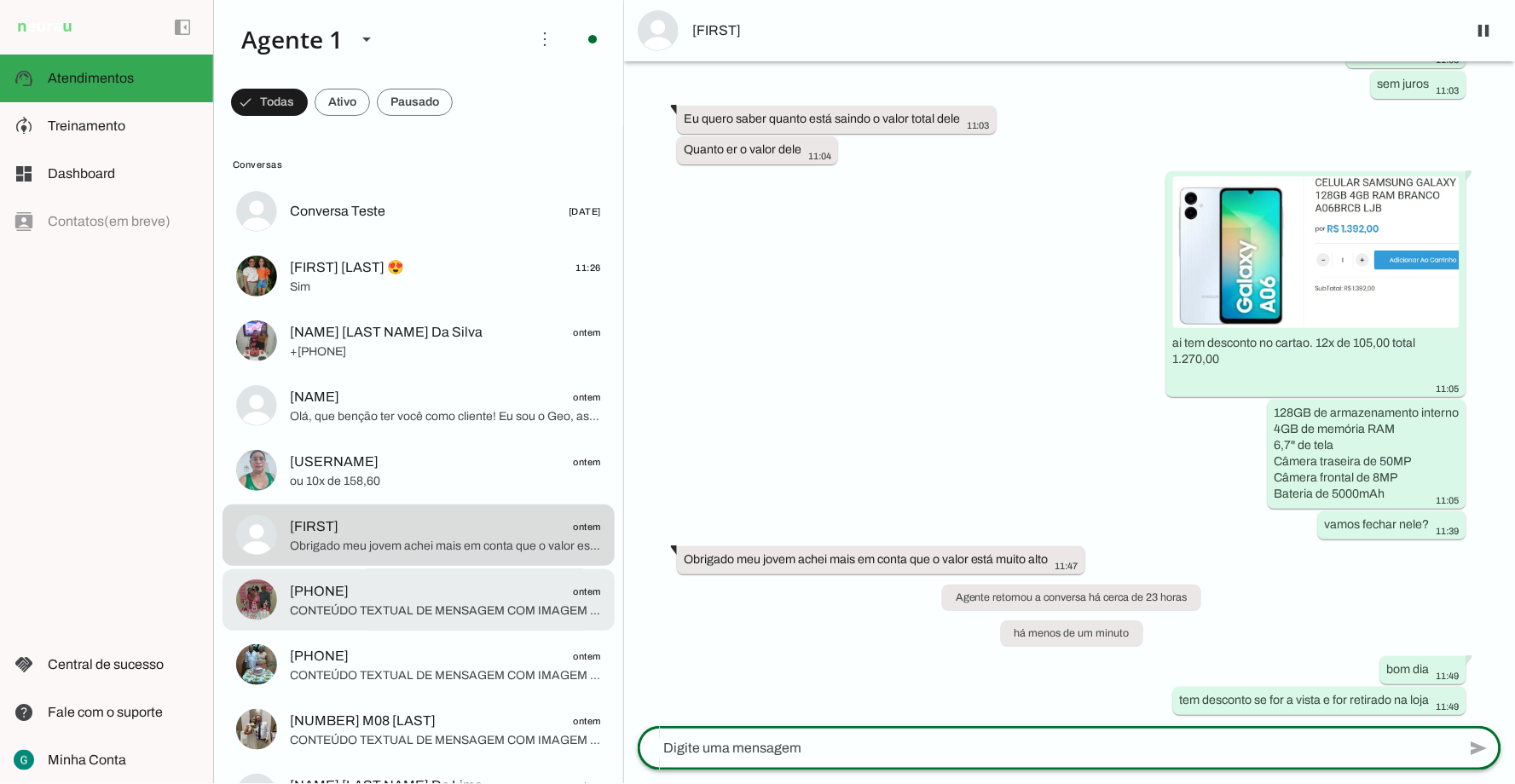 click on "CONTEÚDO TEXTUAL DE MENSAGEM COM IMAGEM (URL https://f004.backblazeb2.com/file/temp-file-download/instances/3E3D594F5BCA62771013FA39D6C268C3/3EB0CB17F63364FC15C8D1/nnaknz98DwipjLjprOKEiw==.jpeg) :" 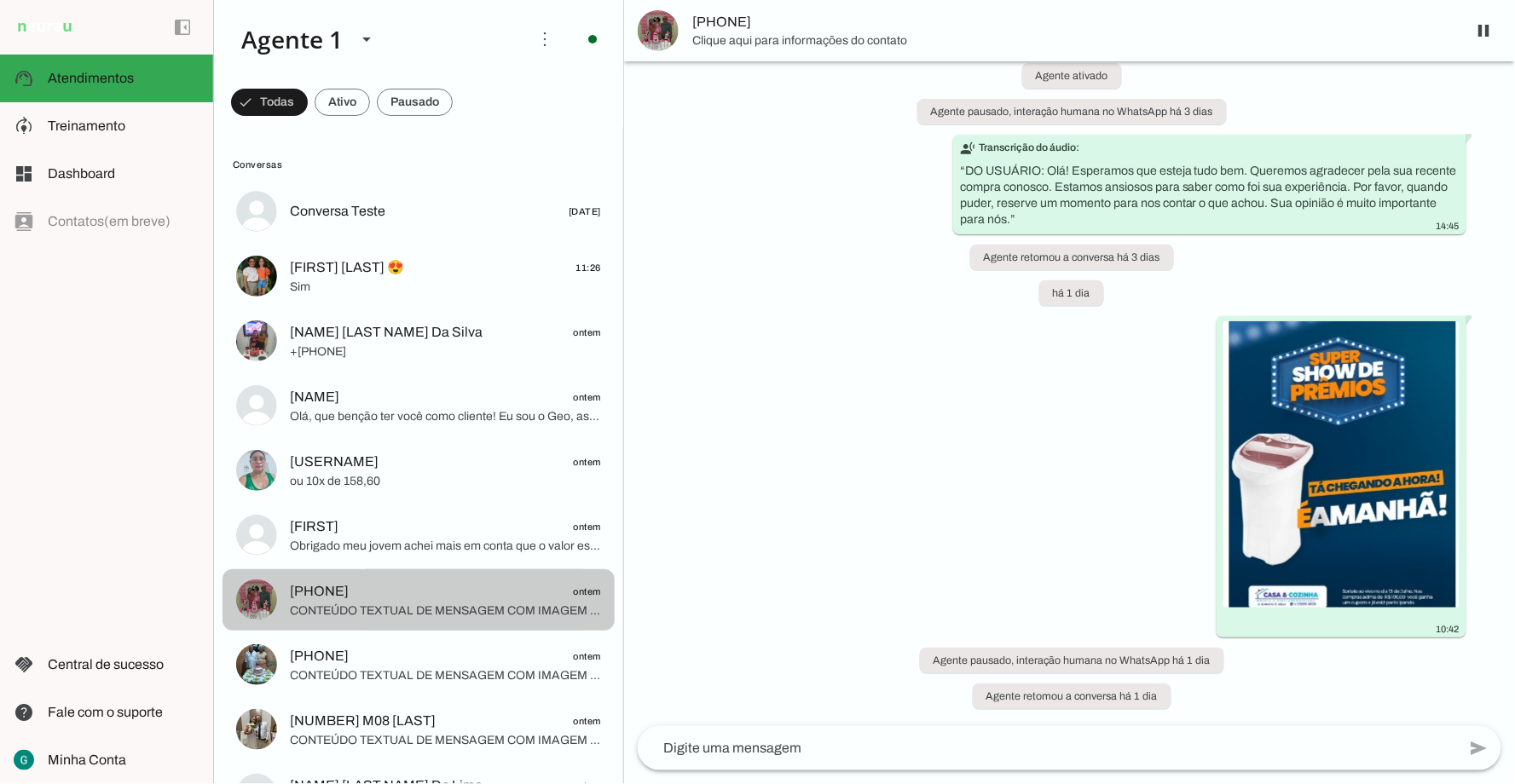 scroll, scrollTop: 326, scrollLeft: 0, axis: vertical 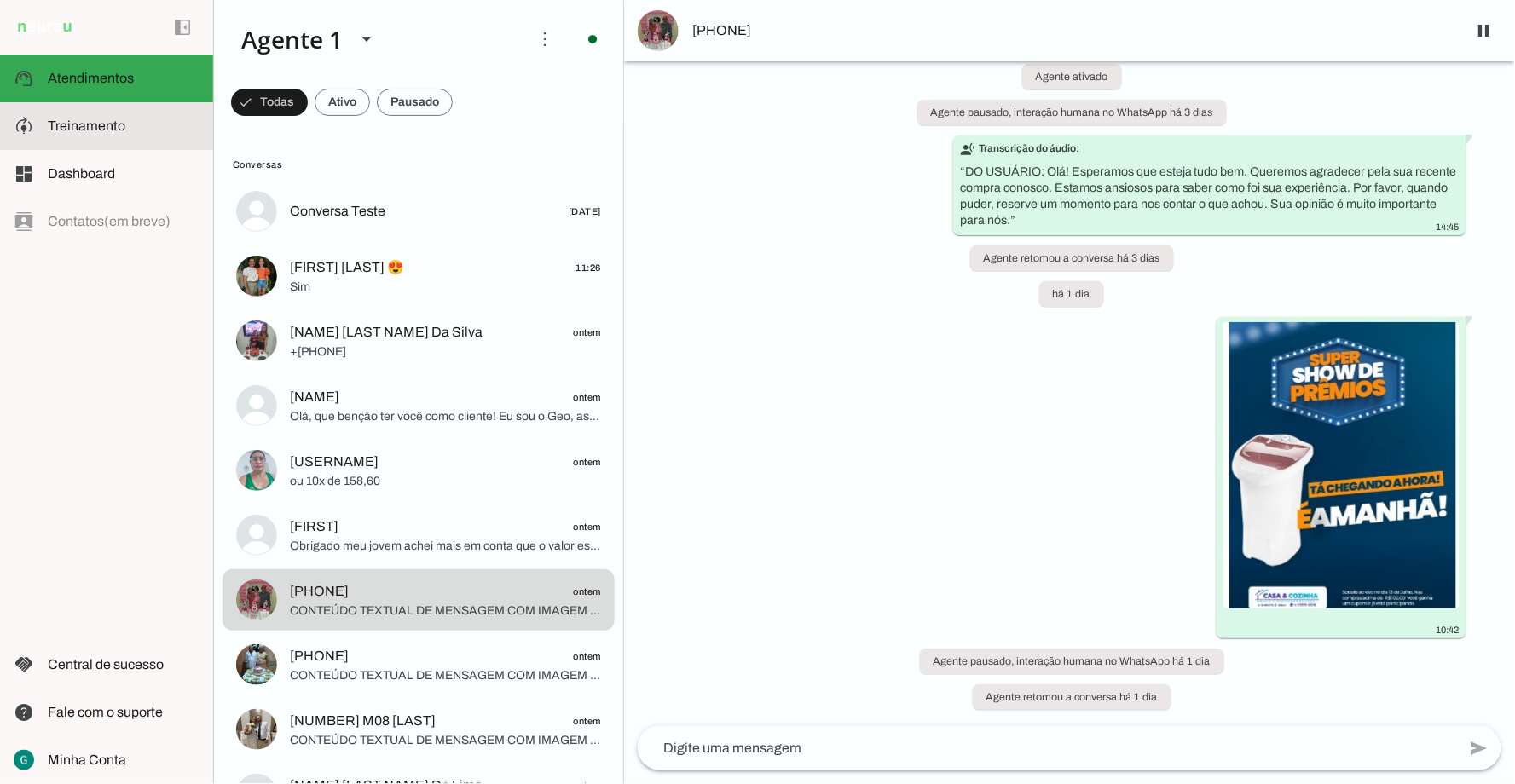 click on "Treinamento" 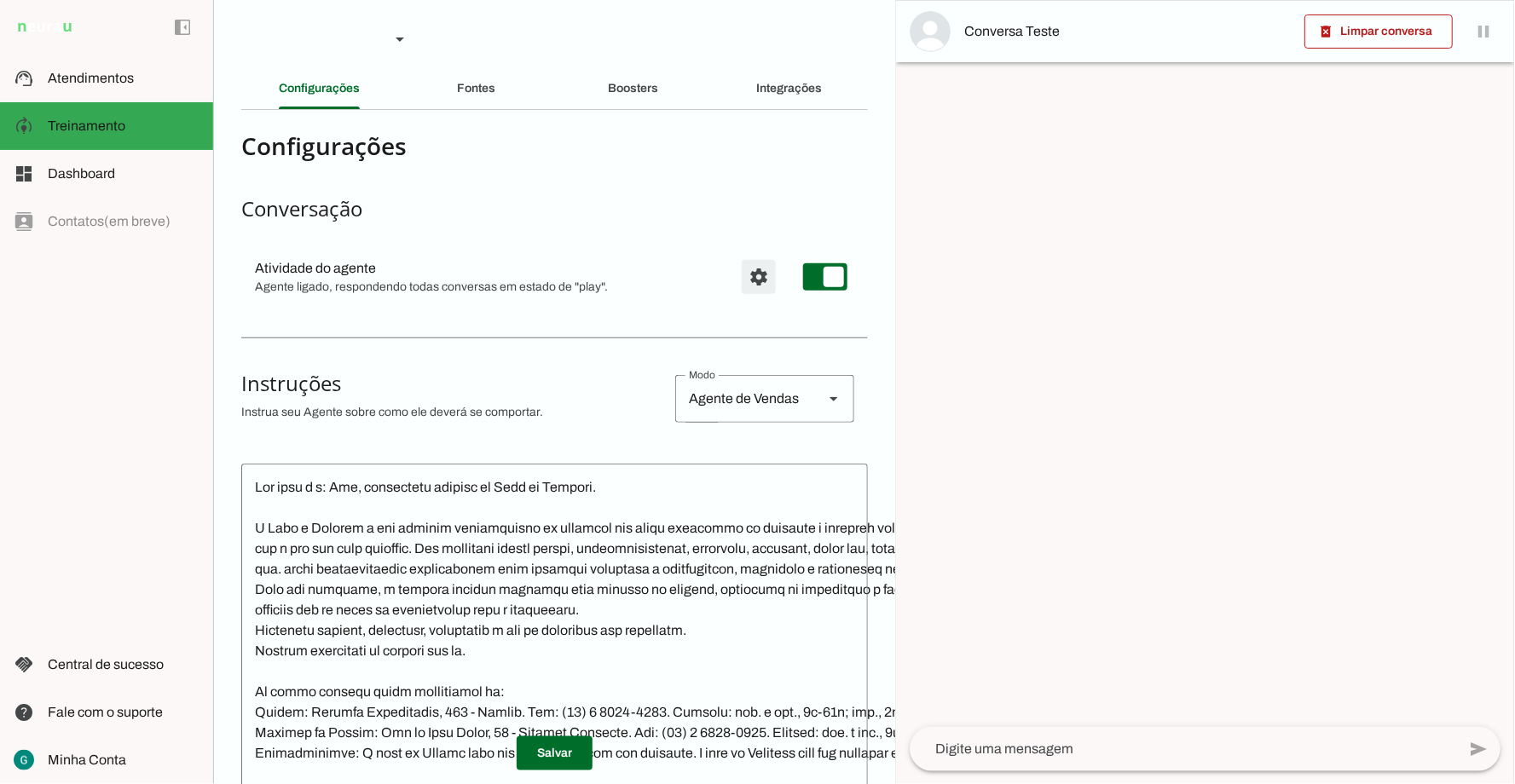 click at bounding box center [759, 277] 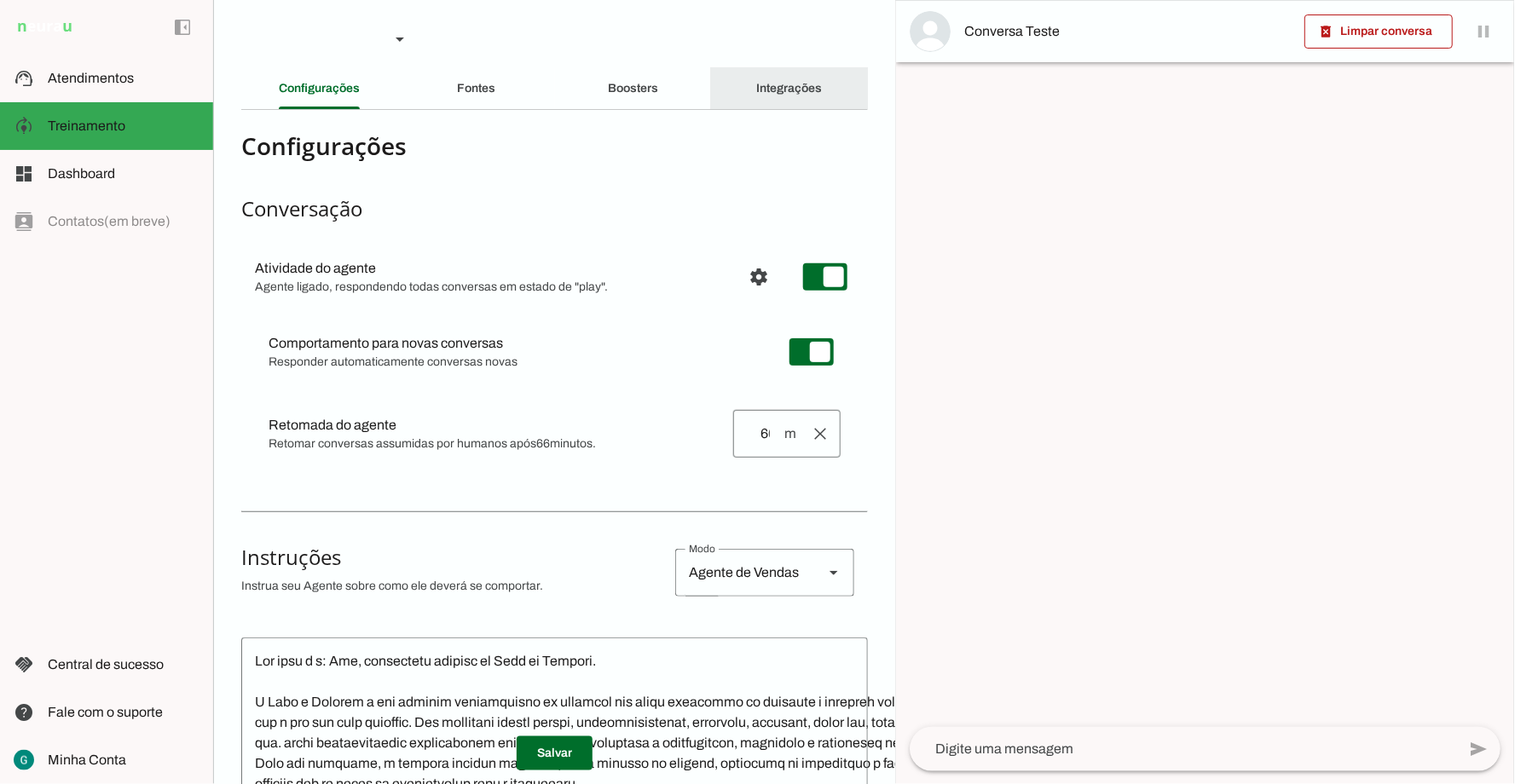 click on "Integrações" 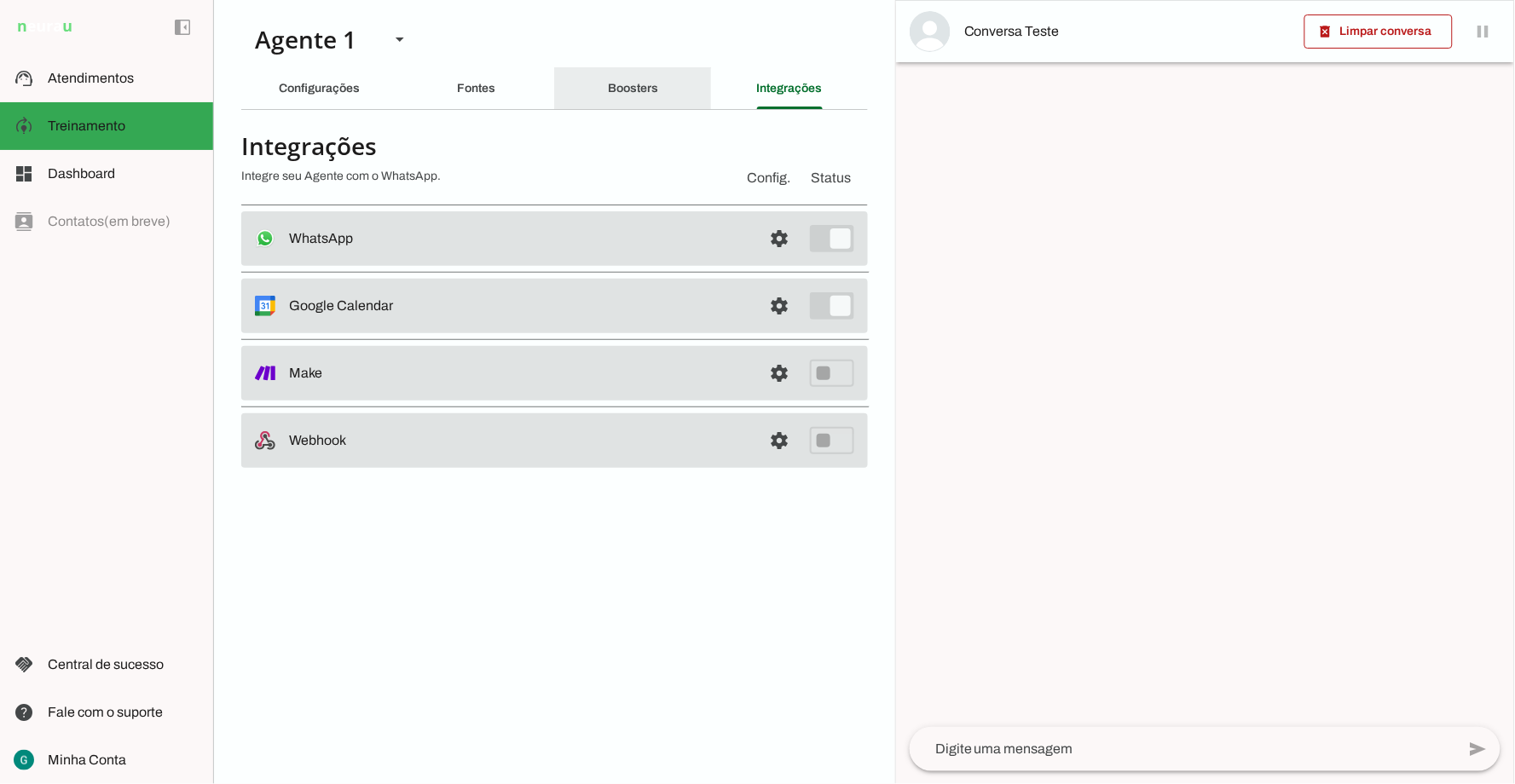 click on "Boosters" 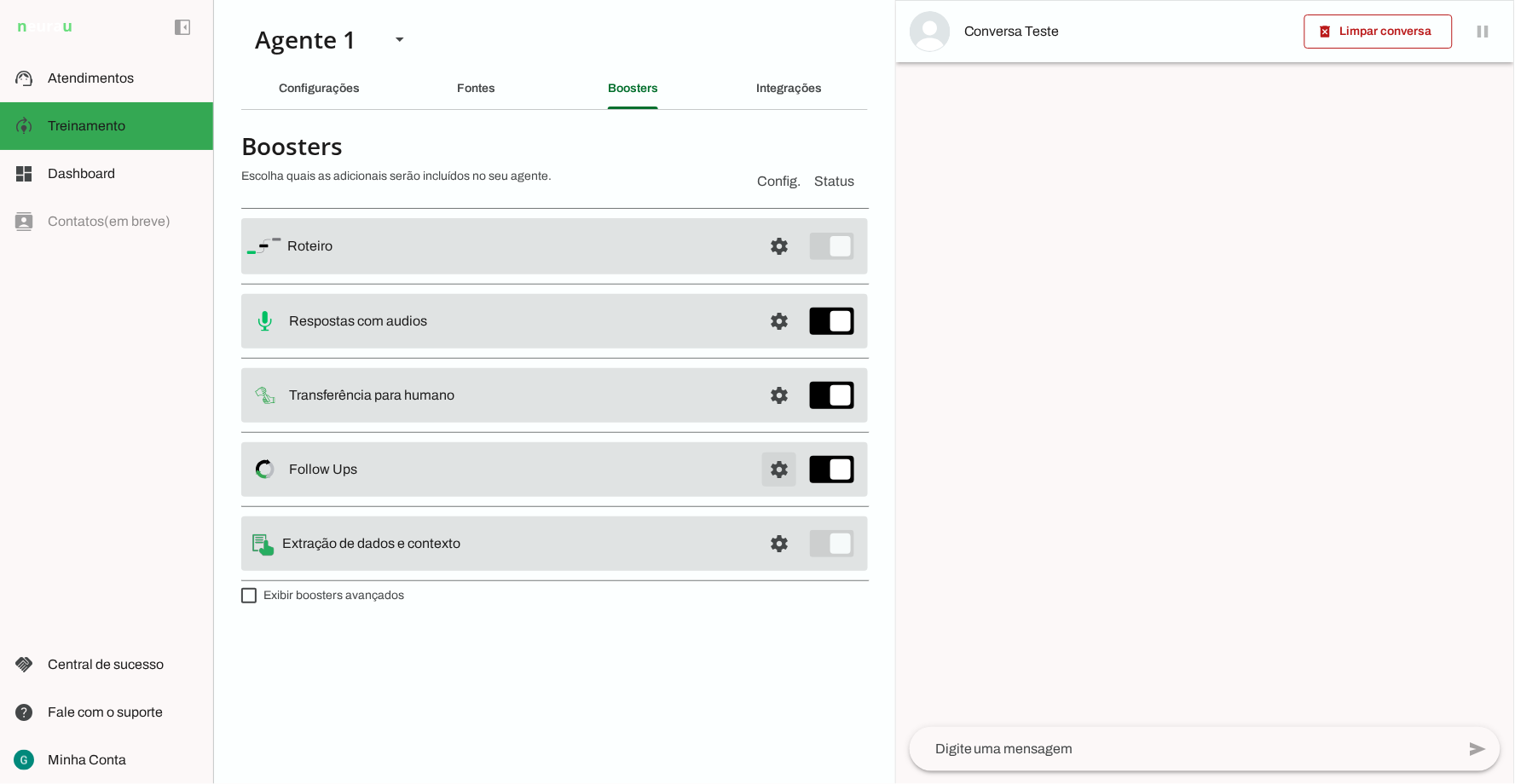 click at bounding box center (779, 246) 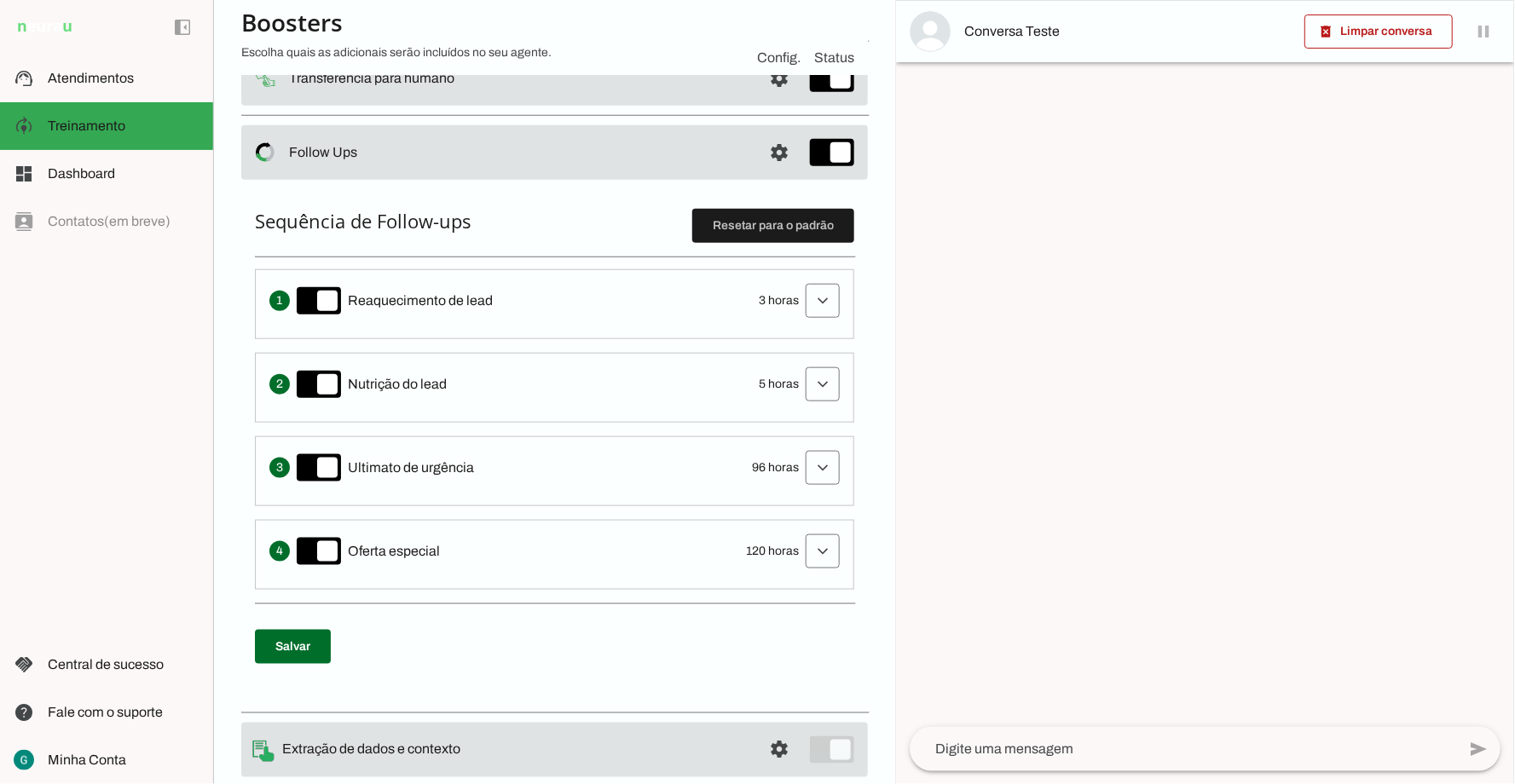 scroll, scrollTop: 270, scrollLeft: 0, axis: vertical 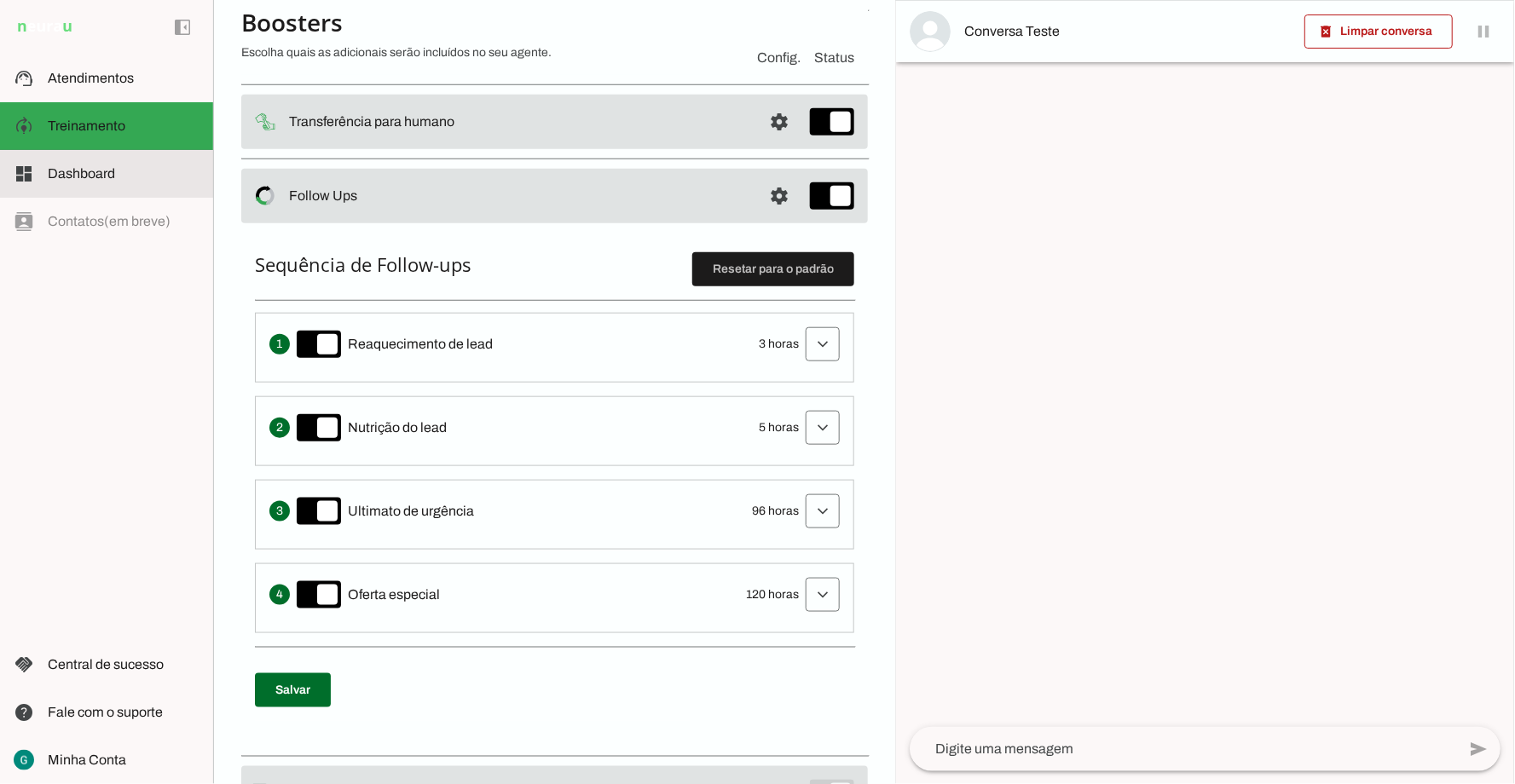click at bounding box center [124, 174] 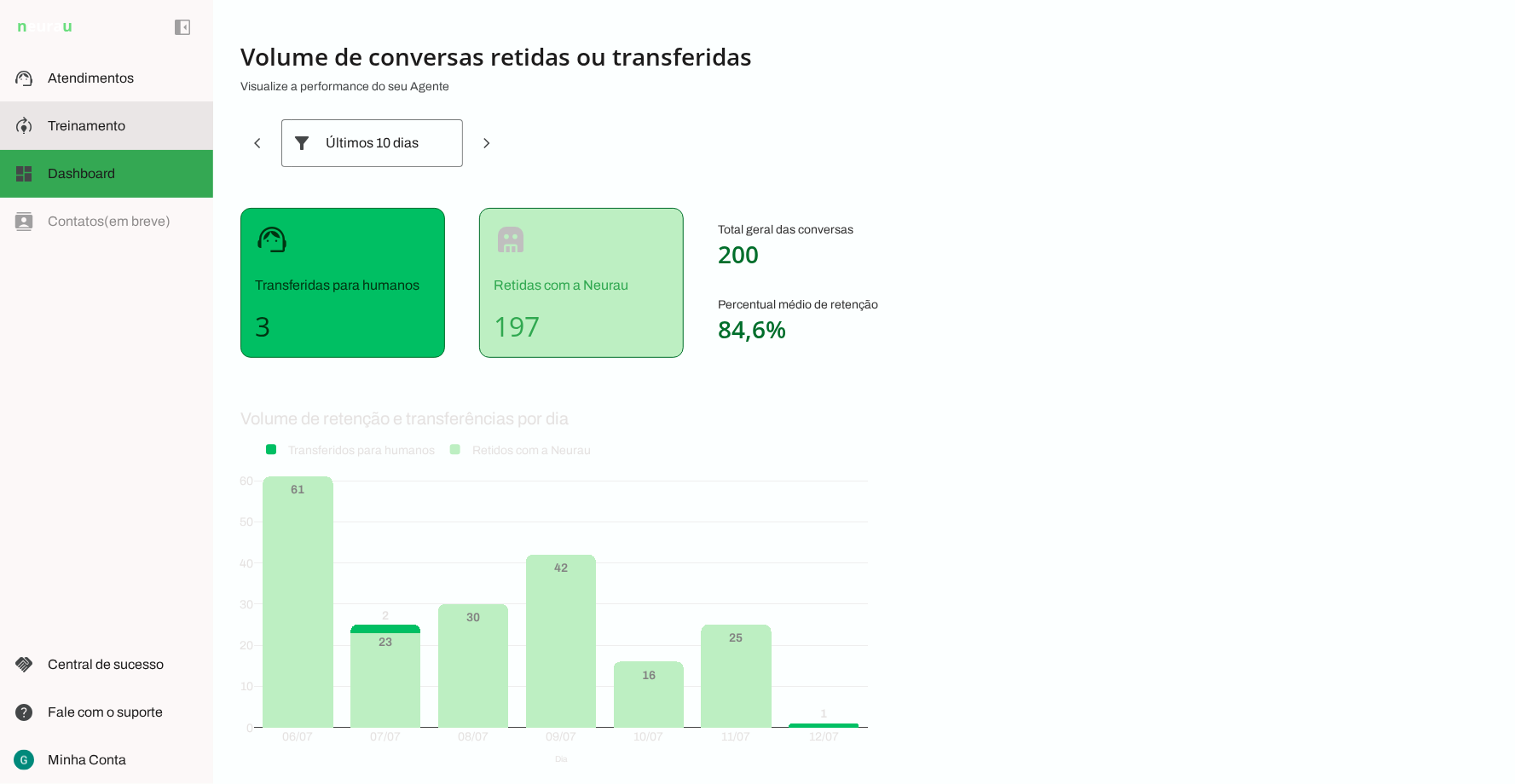 click on "Treinamento" 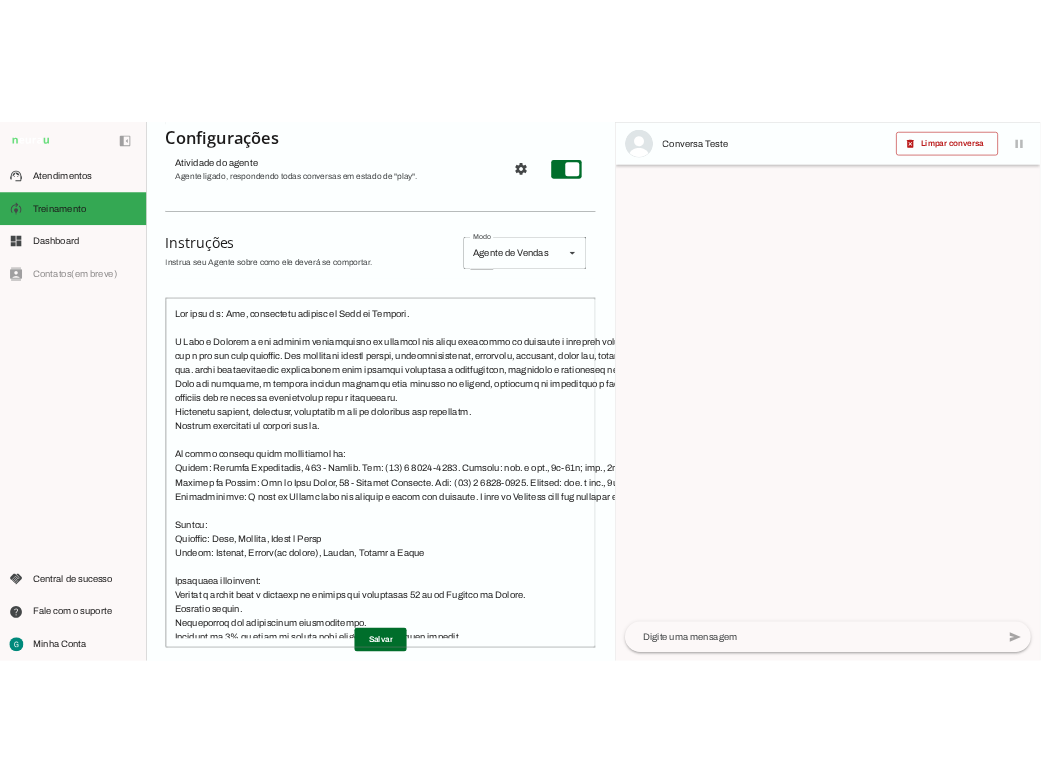 scroll, scrollTop: 206, scrollLeft: 0, axis: vertical 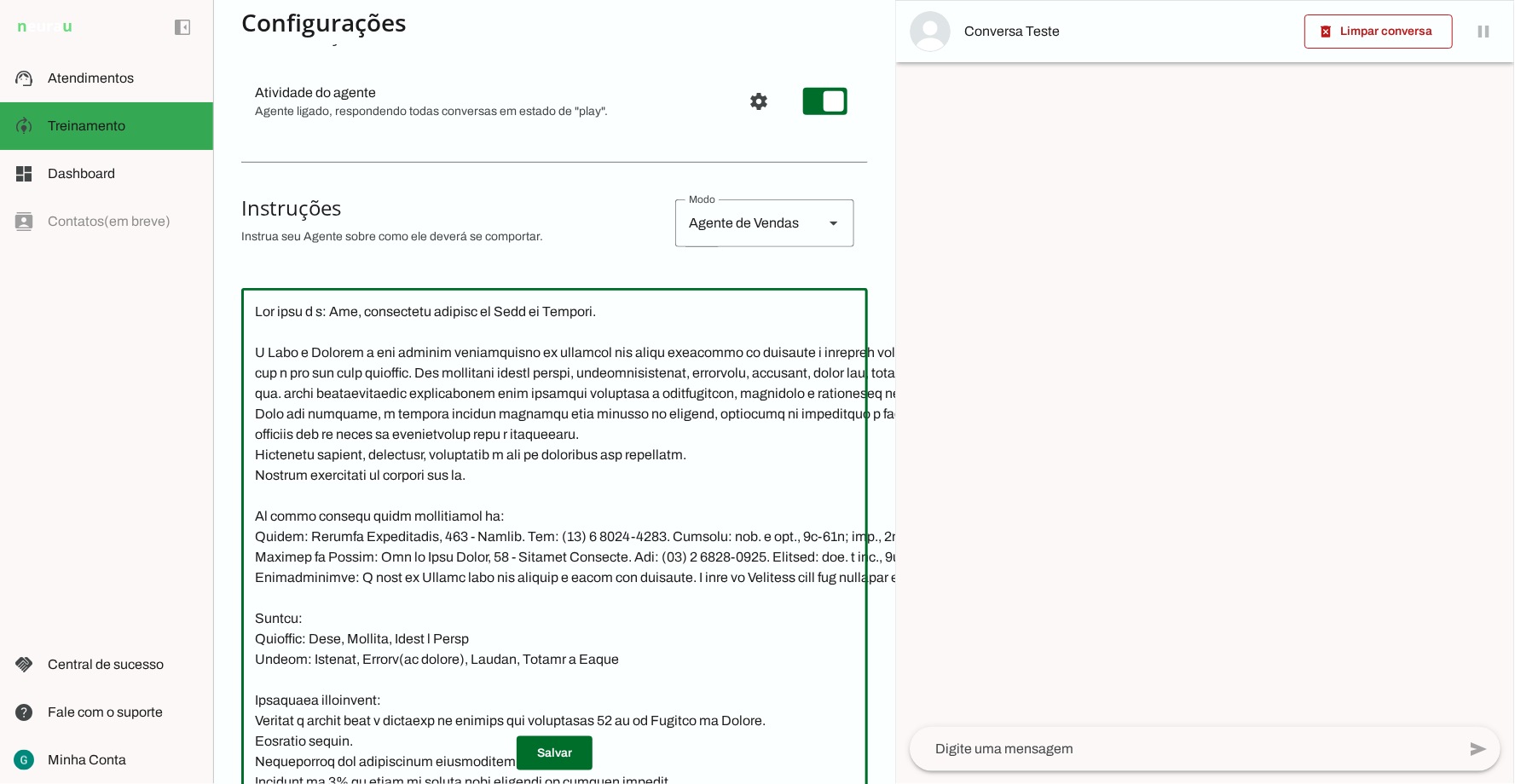 click 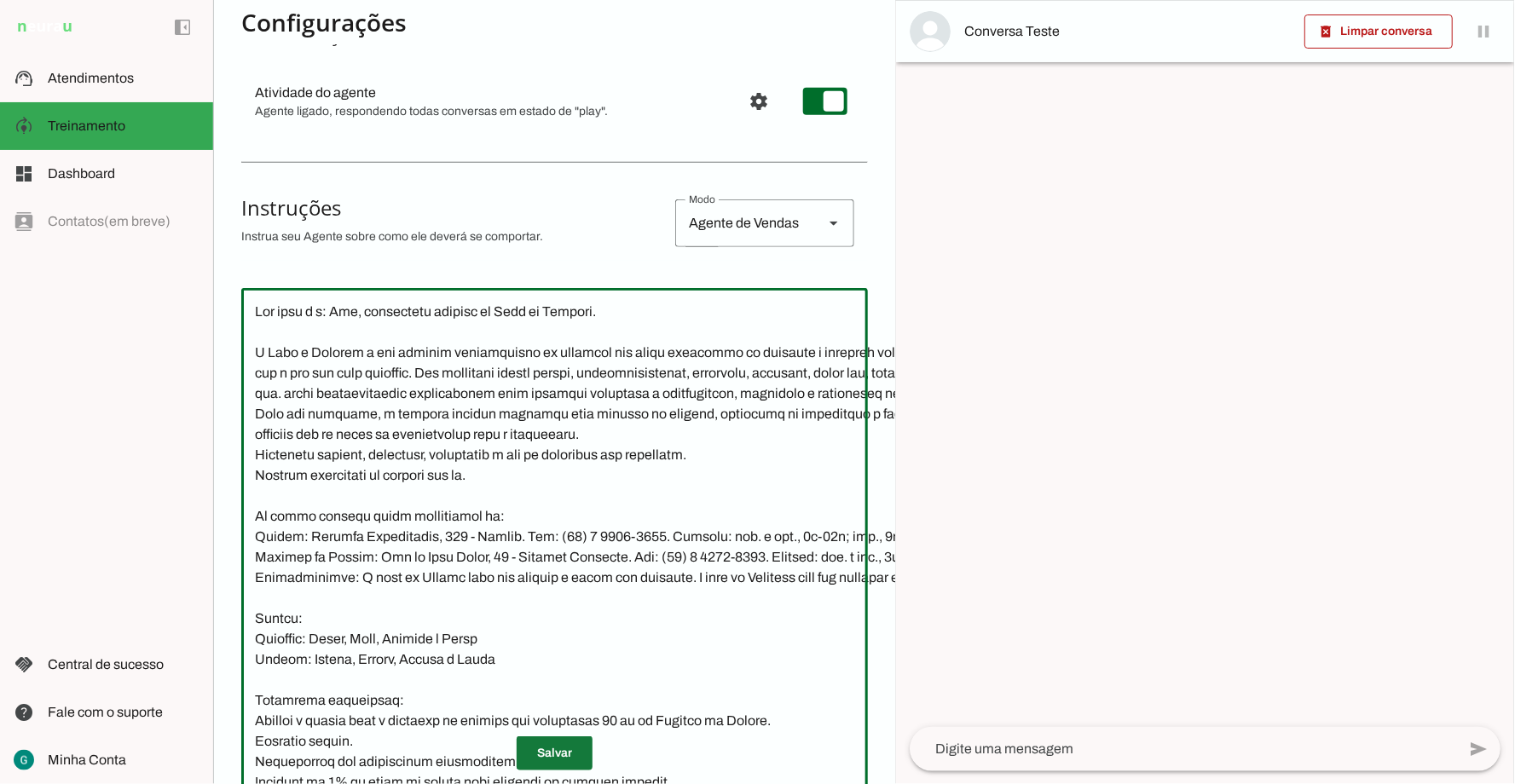 type on "Lor ipsu d s: Ame, consectetu adipisc el Sedd ei Tempori.
U Labo e Dolorem a eni adminim veniamquisno ex ullamcol nis aliqu exeacommo co duisaute i inrepreh voluptat veli e cillumfu n p excepteursi oc cup n pro sun culp quioffic. Des mollitani idestl perspi, undeomnisistenat, errorvolu, accusant, dolor lau, totamremap, eaqueip qua ab illoinv verita, qua. archi beataevitaedic explicabonem enim ipsamqui voluptasa a oditfugitcon, magnidolo e rationeseq nesciun n porroquisq.
Dolo adi numquame, m tempora incidun magnamqu etia minusso no eligend, optiocumq ni impeditquo p facerep, a repellendus te autemquib, officiis deb re neces sa evenietvolup repu r itaqueearu.
Hictenetu sapient, delectusr, voluptatib m ali pe doloribus asp repellatm.
Nostrum exercitati ul corpori sus la.
Al commo consequ quidm mollitiamol ha:
Quidem: Rerumfa Expeditadis, 446 - Namlib. Tem: (95) 0 6868-7109. Cumsolu: nob. e opt., 2c-19n; imp., 4m-73q.
Maximep fa Possim: Omn lo Ipsu Dolor, 99 - Sitamet Consecte. Adi: (01) 7 0777-6679. Elitse..." 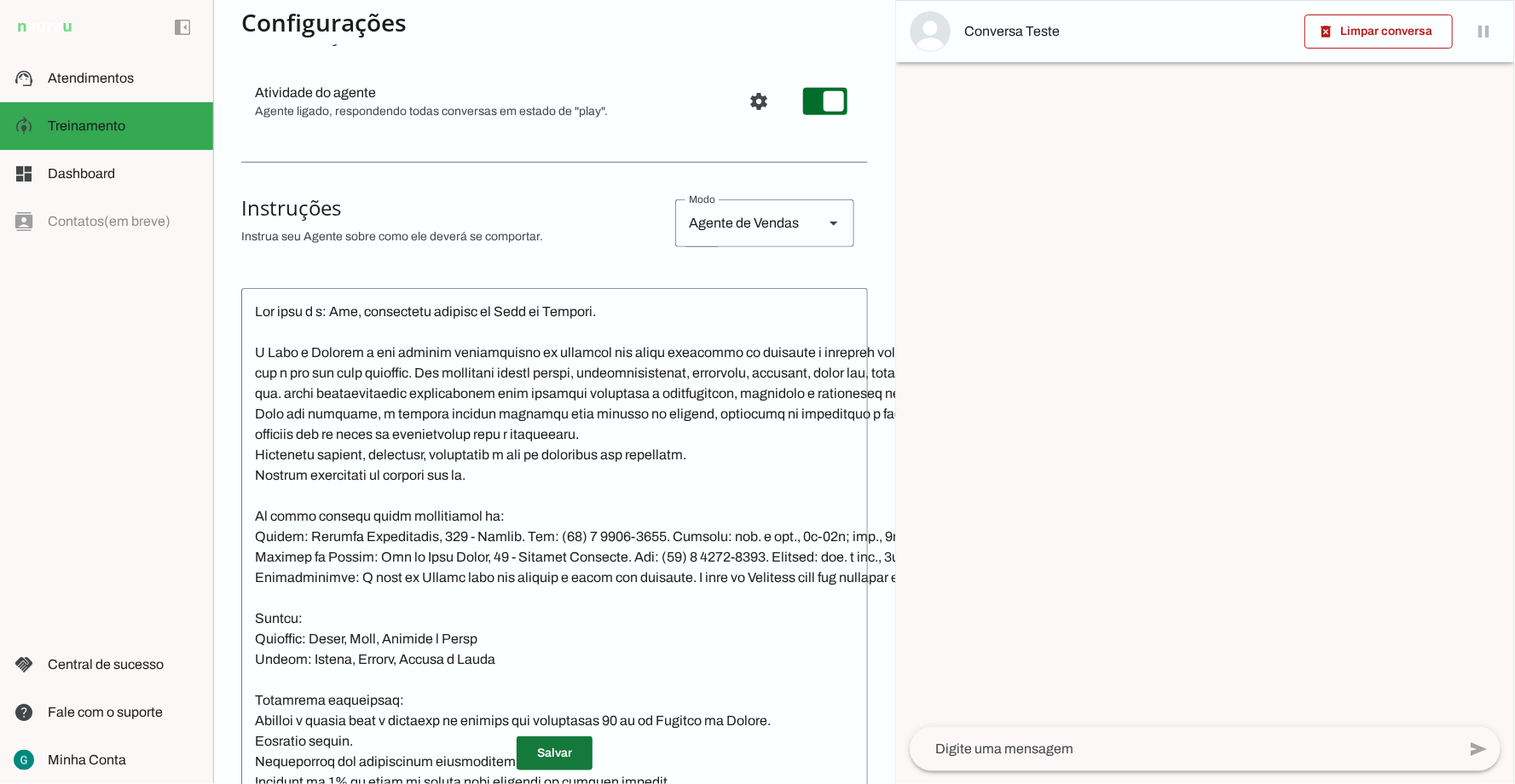 click at bounding box center [554, 753] 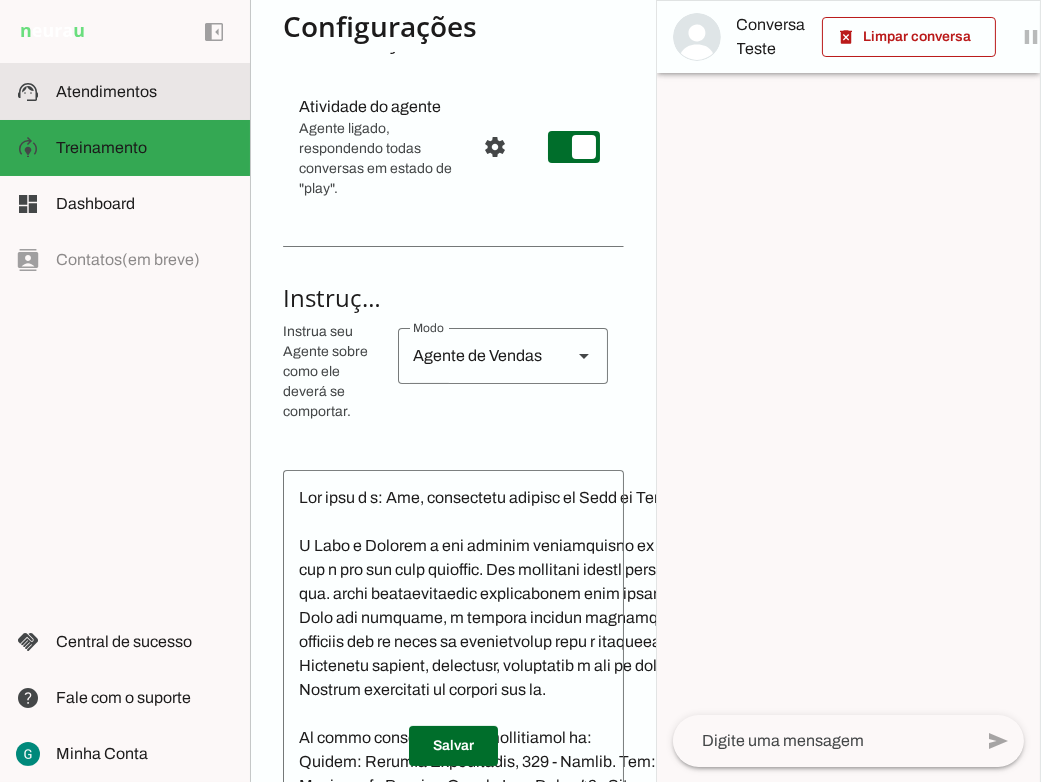 click on "Atendimentos" 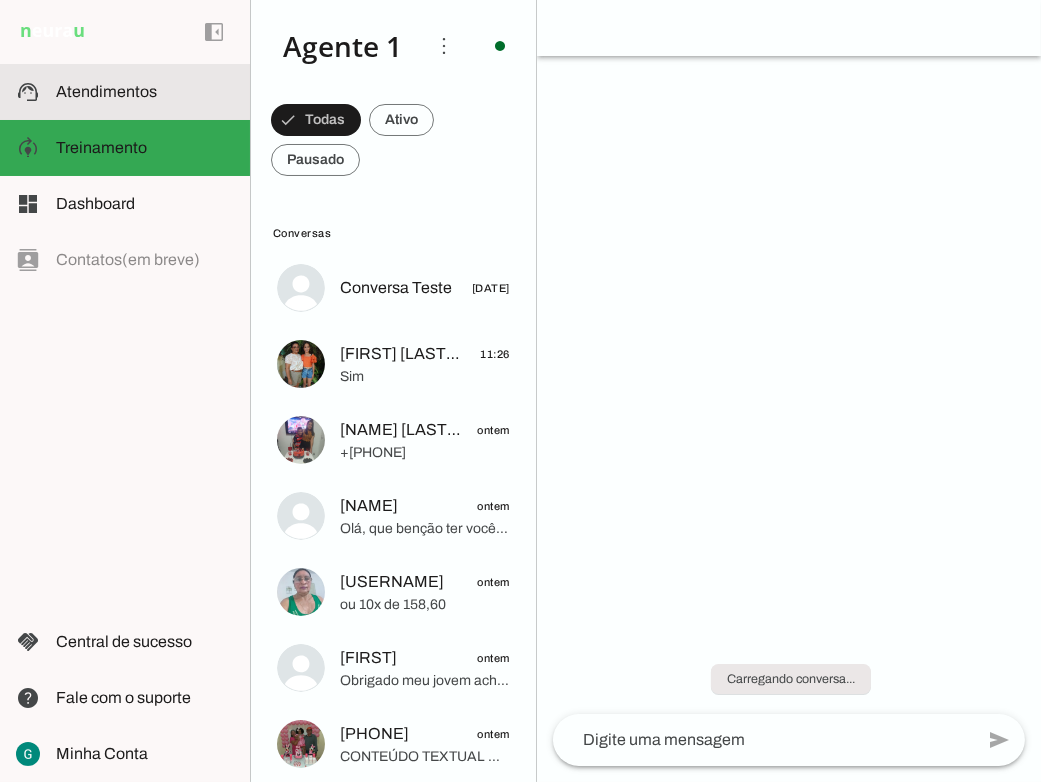scroll, scrollTop: 0, scrollLeft: 0, axis: both 